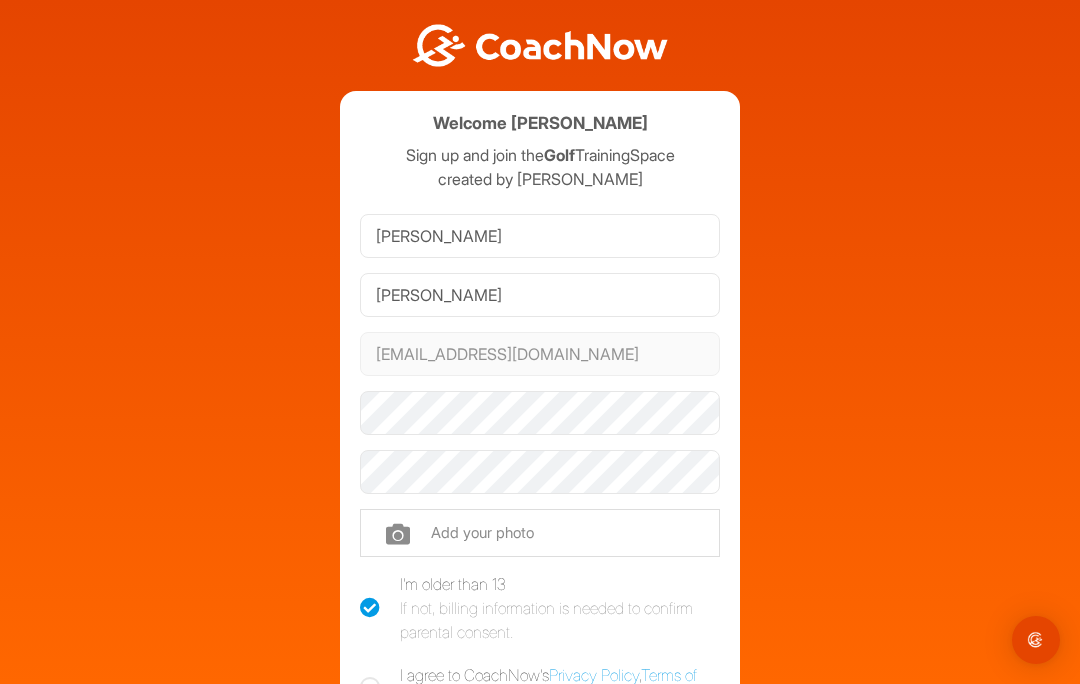 scroll, scrollTop: 0, scrollLeft: 0, axis: both 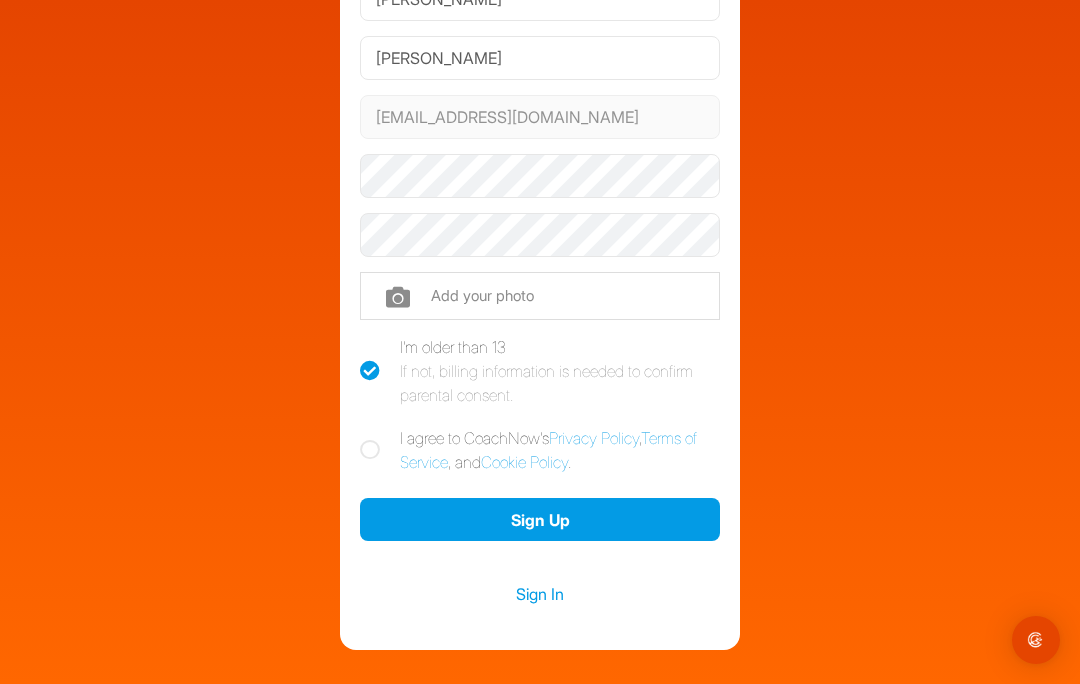 click on "I'm older than 13 If not, billing information is needed to confirm parental consent." at bounding box center (560, 371) 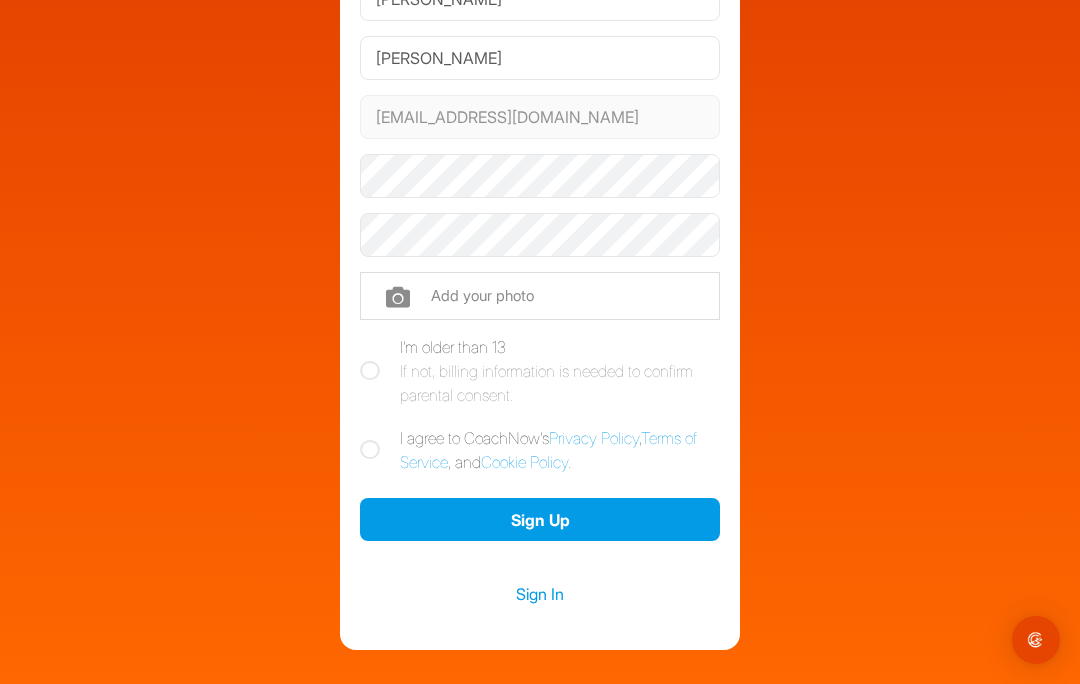 checkbox on "false" 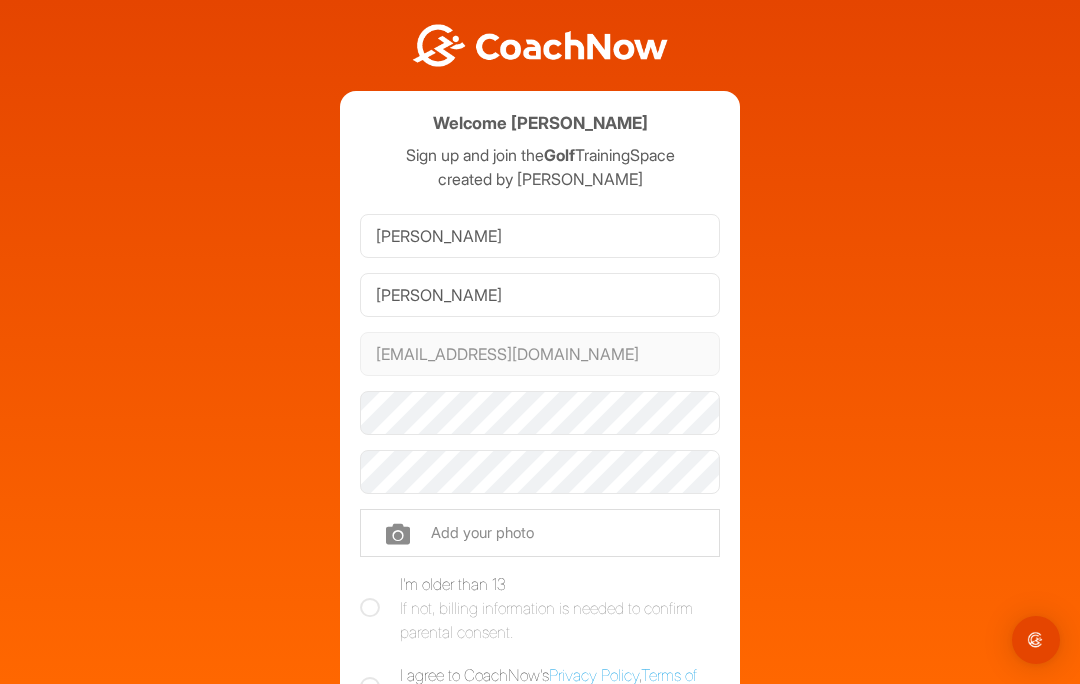 scroll, scrollTop: 0, scrollLeft: 0, axis: both 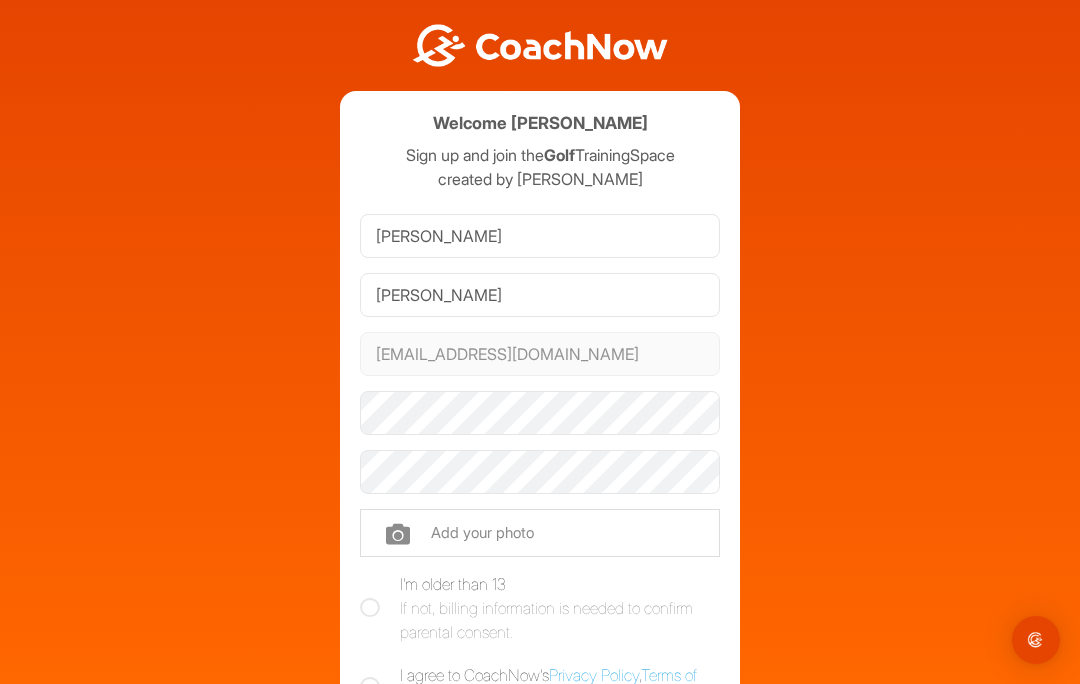 click on "Welcome   John Clarkson Sign up and join the  Golf  TrainingSpace created by Steve Cowle John Clarkson rj.clarkson52@gmail.com Phone Add your photo I'm older than 13 If not, billing information is needed to confirm parental consent. I agree to CoachNow's  Privacy Policy ,  Terms of Service , and  Cookie Policy . Provide Billing Information Sign In" at bounding box center (540, 443) 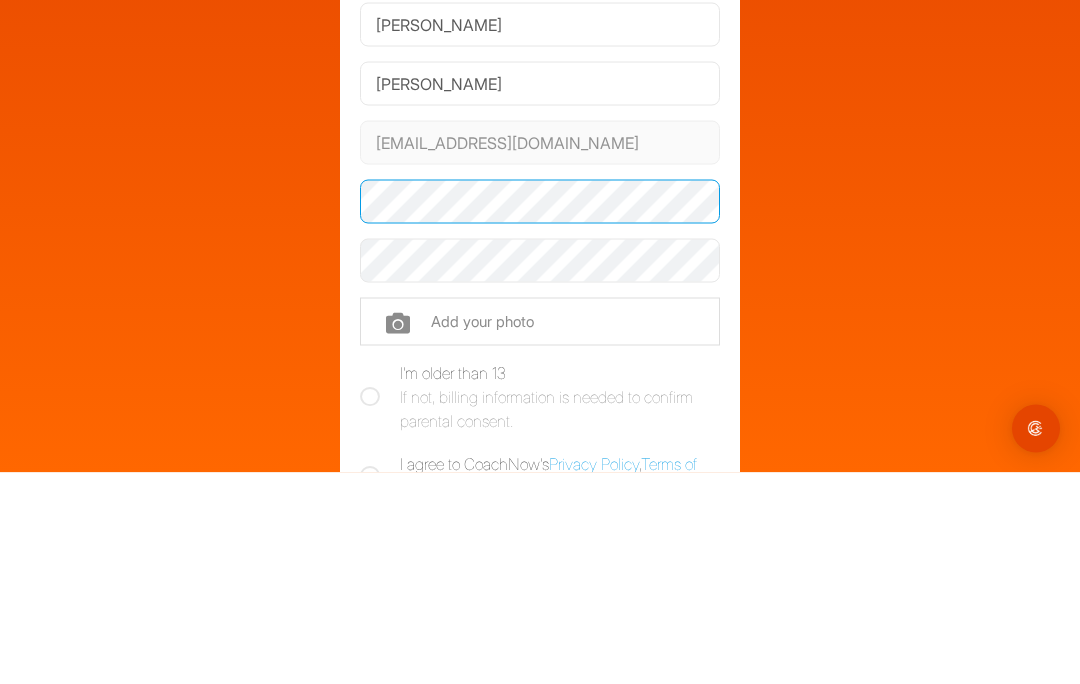 scroll, scrollTop: 87, scrollLeft: 0, axis: vertical 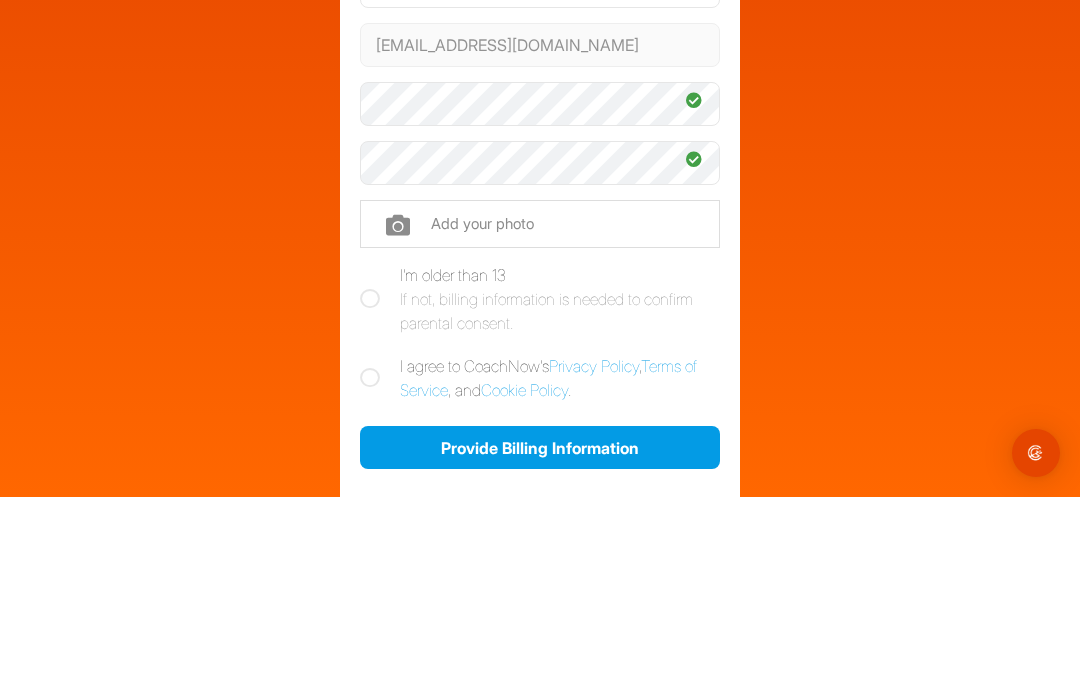 click at bounding box center [540, 411] 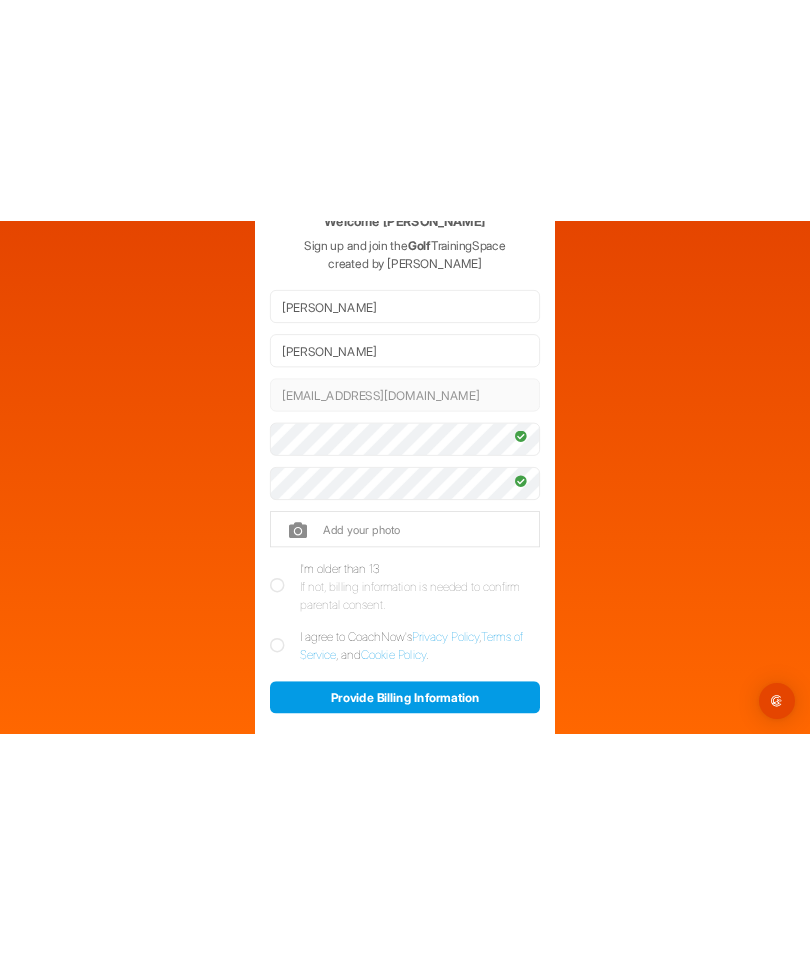 scroll, scrollTop: 0, scrollLeft: 0, axis: both 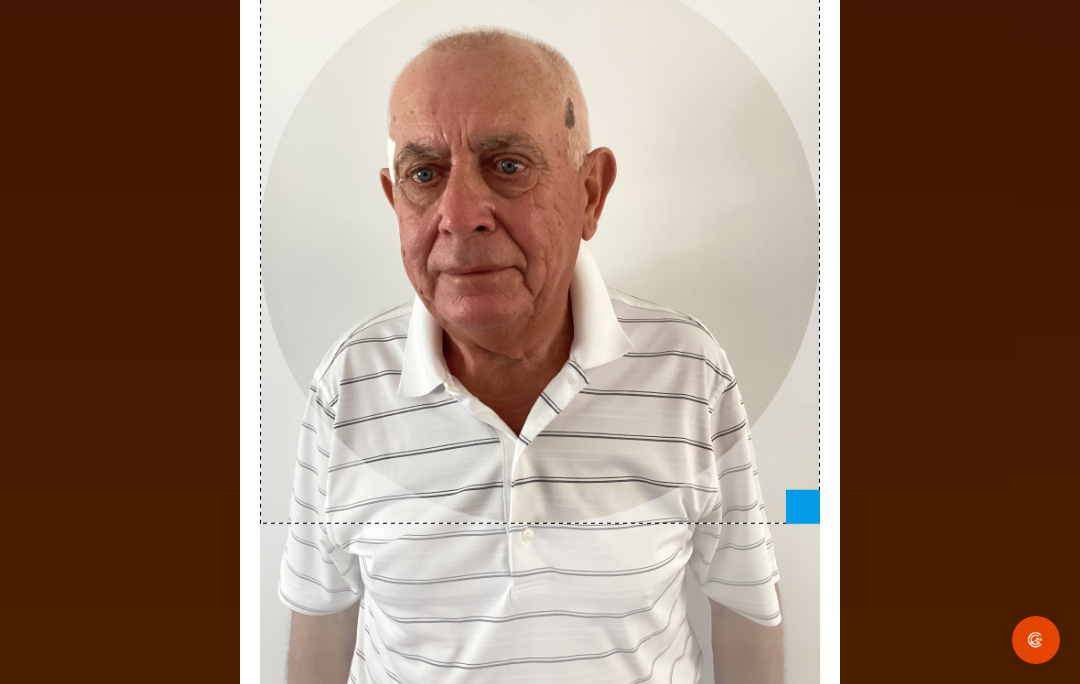 click at bounding box center [803, 507] 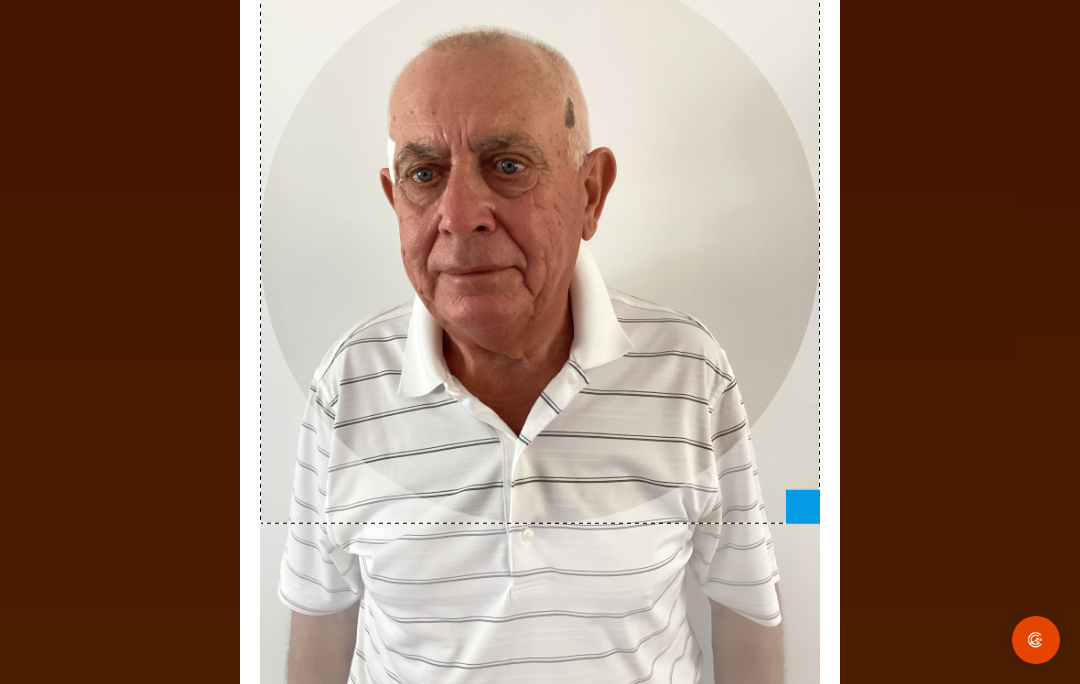 click at bounding box center (1036, 640) 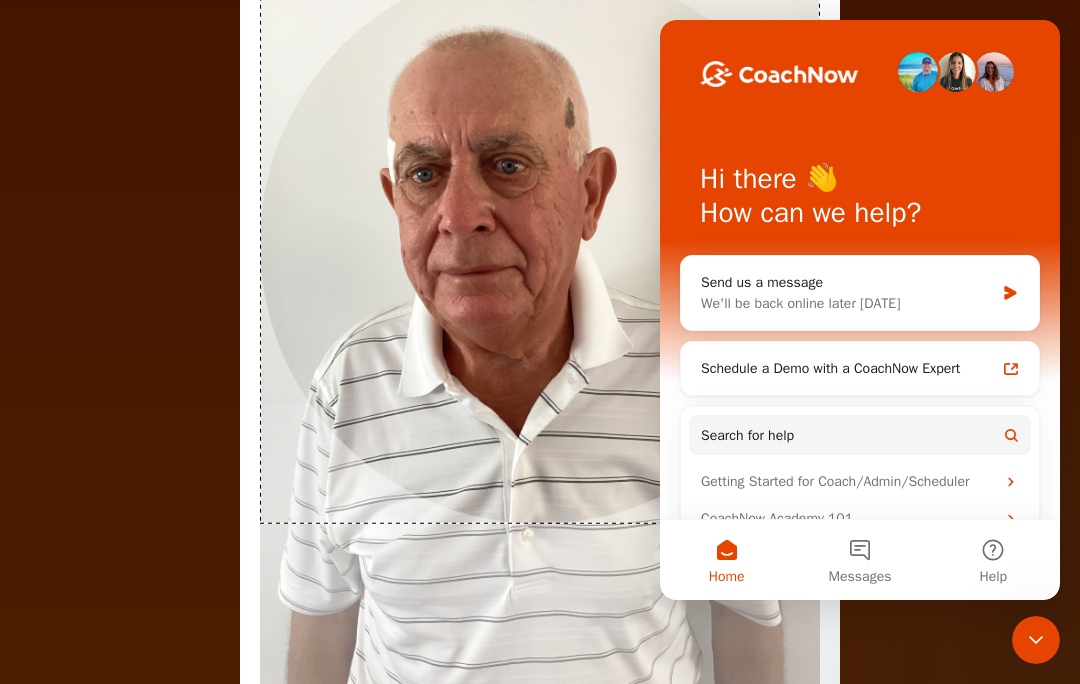 scroll, scrollTop: 0, scrollLeft: 0, axis: both 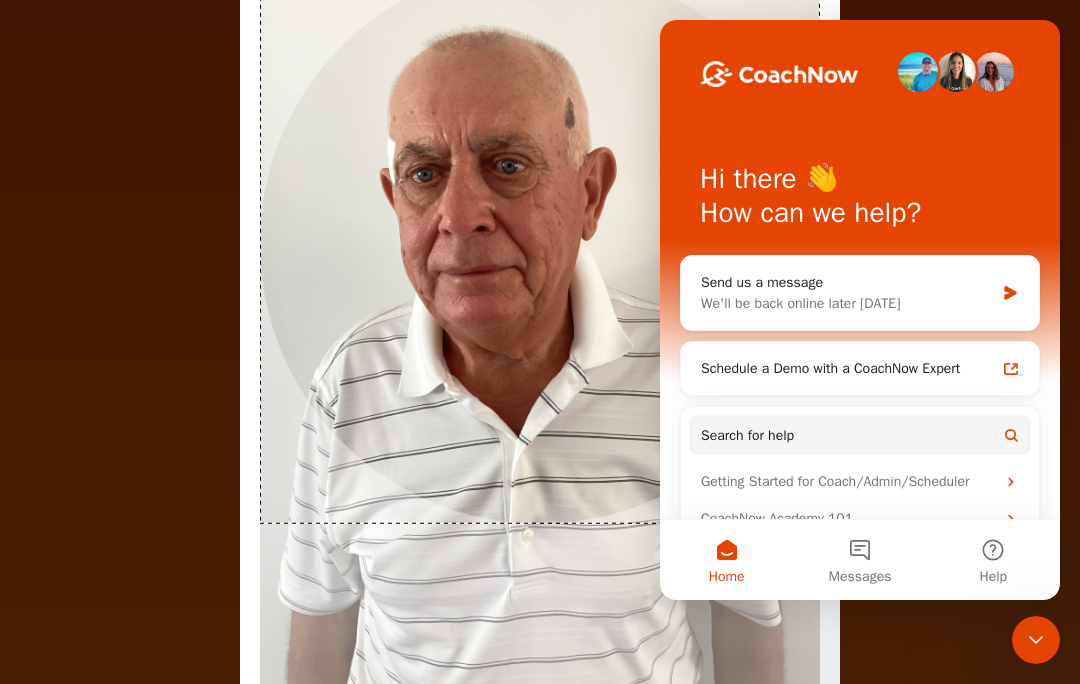 click on "Adjust Your Picture ✕ Set Picture Cancel" at bounding box center (540, 342) 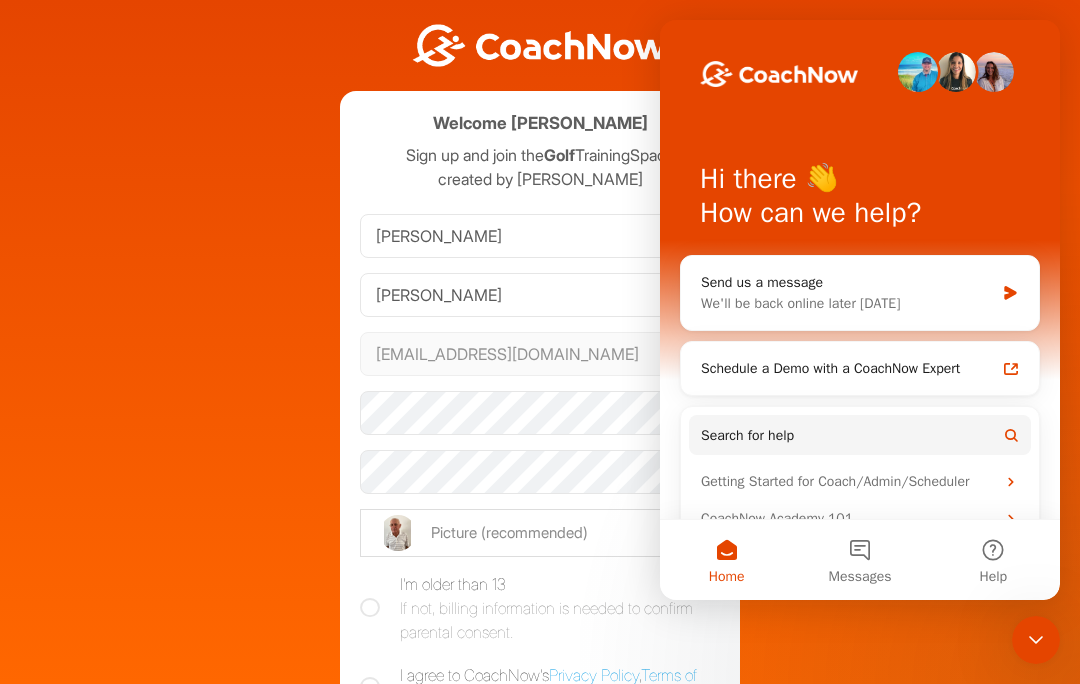 click at bounding box center [1036, 640] 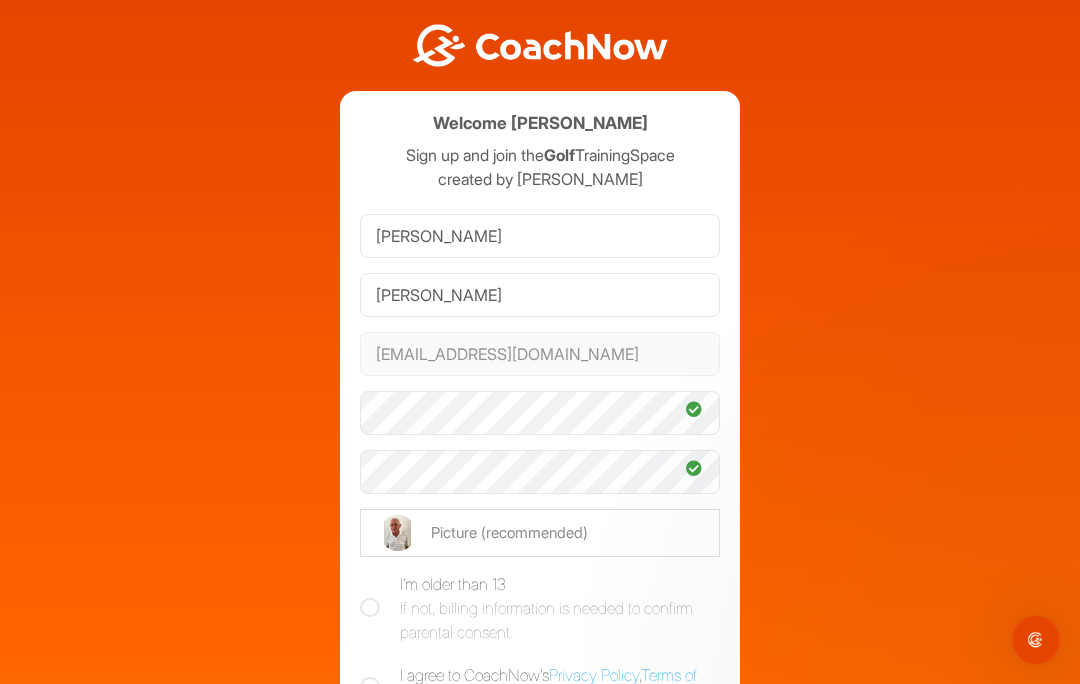 scroll, scrollTop: 0, scrollLeft: 0, axis: both 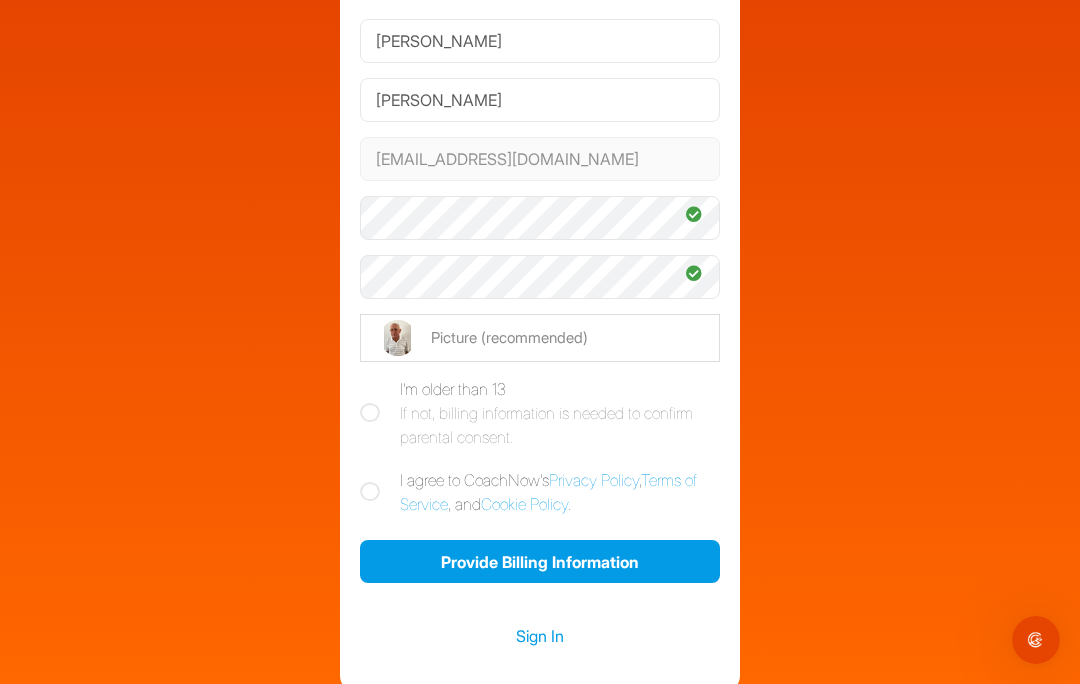 click at bounding box center (540, 338) 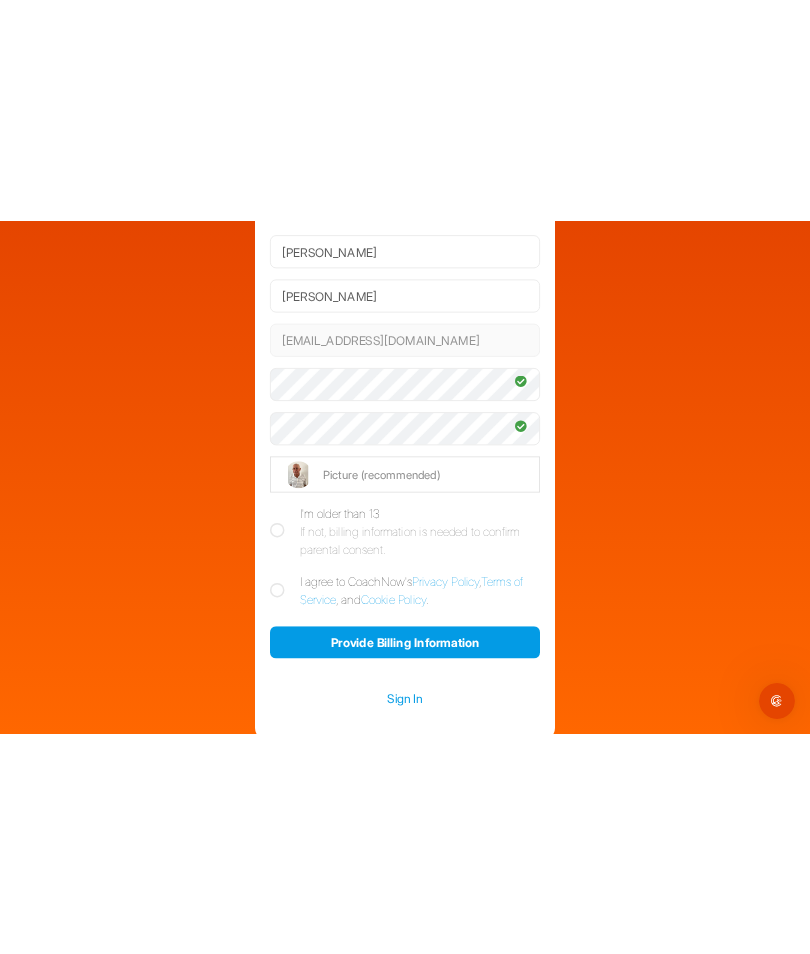 scroll, scrollTop: 0, scrollLeft: 0, axis: both 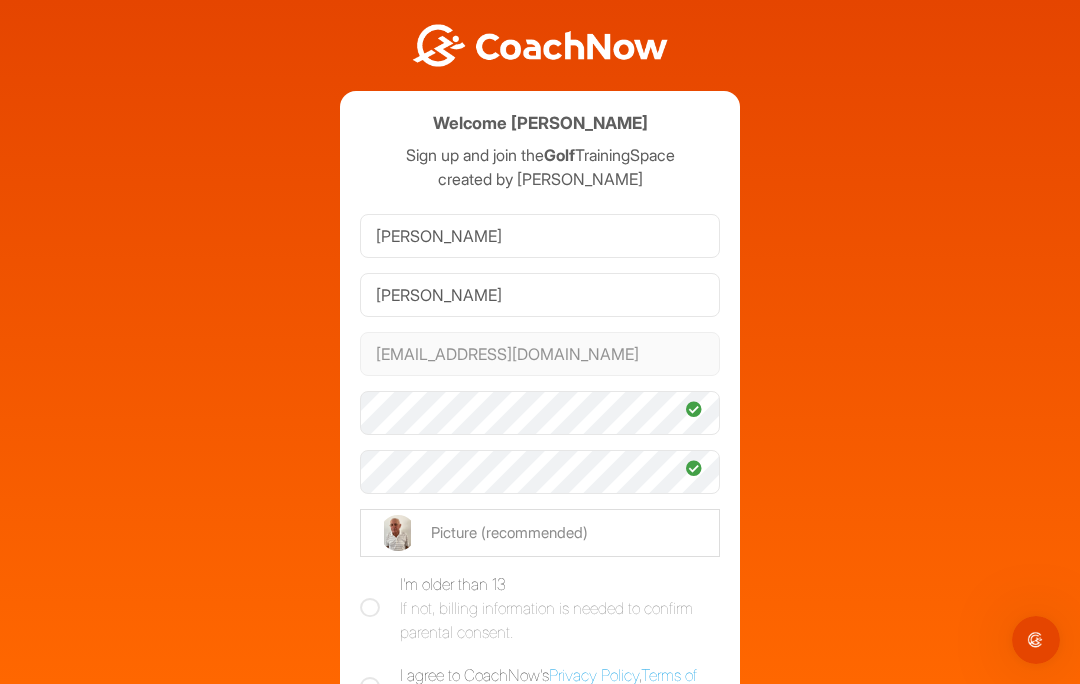 type on "C:\fakepath\image.jpg" 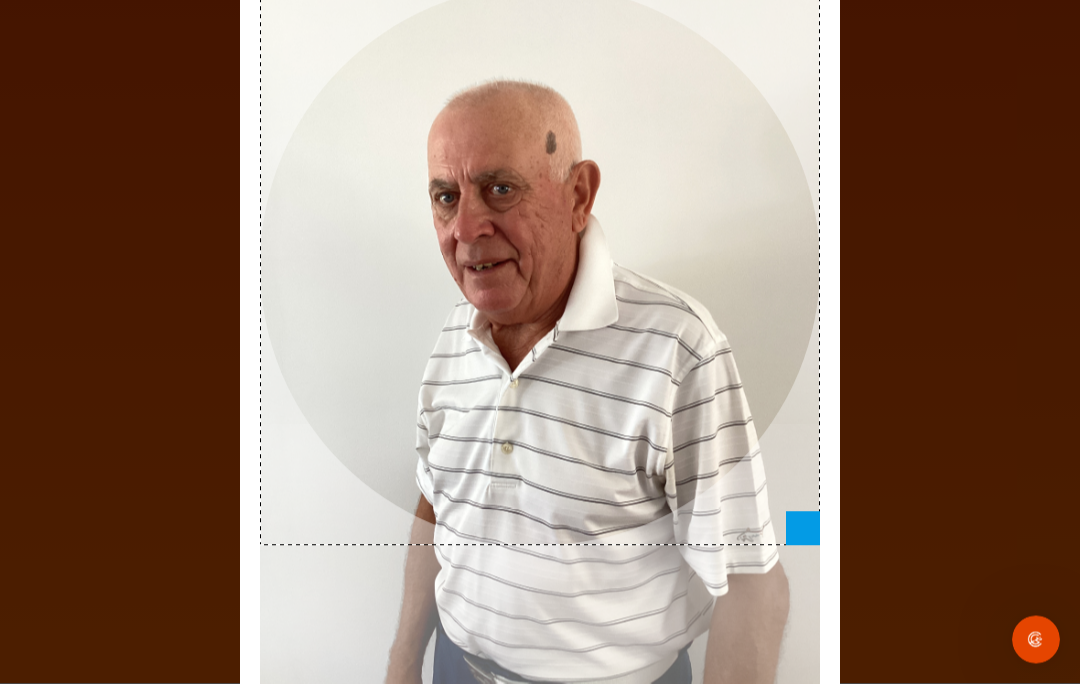scroll, scrollTop: 87, scrollLeft: 0, axis: vertical 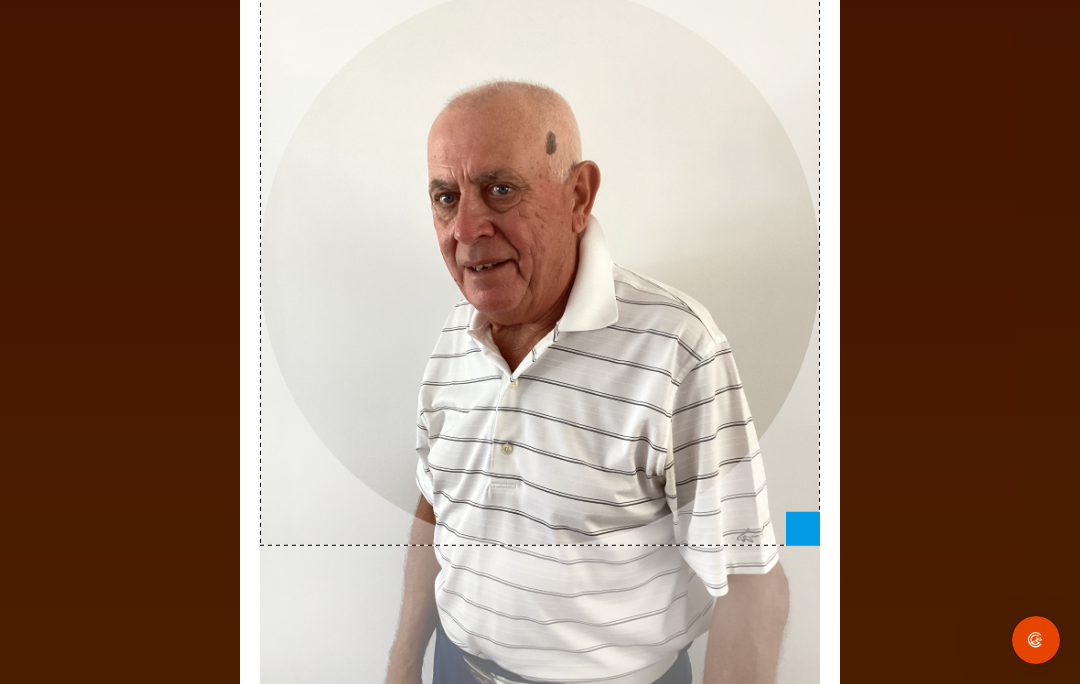 click 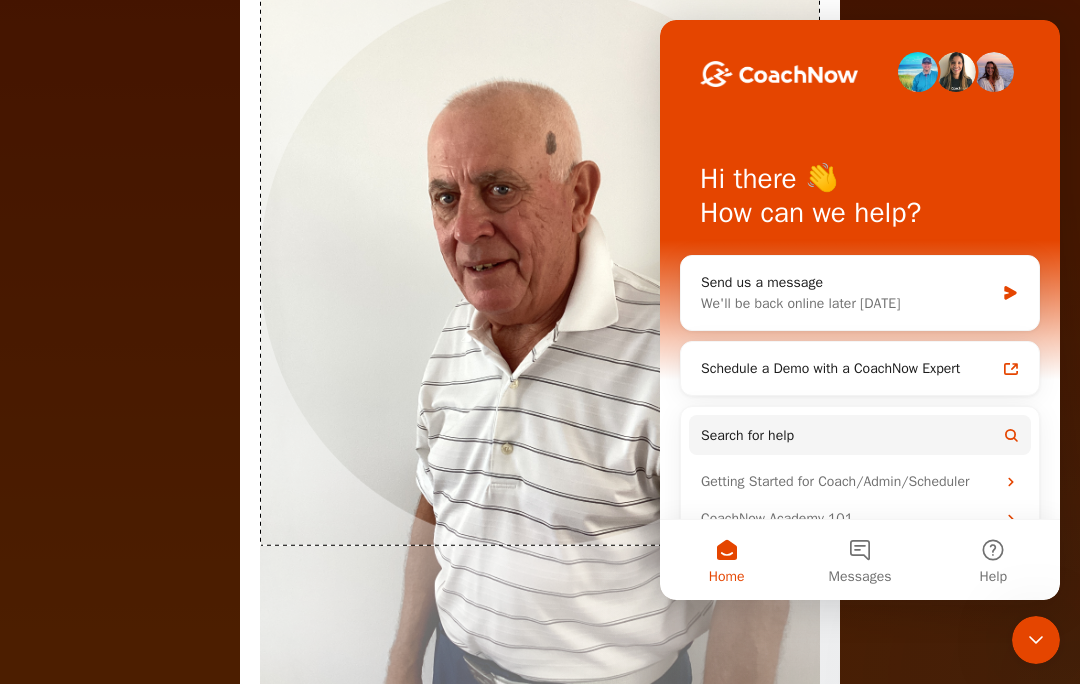 click on "Adjust Your Picture ✕ Set Picture Cancel" at bounding box center (540, 342) 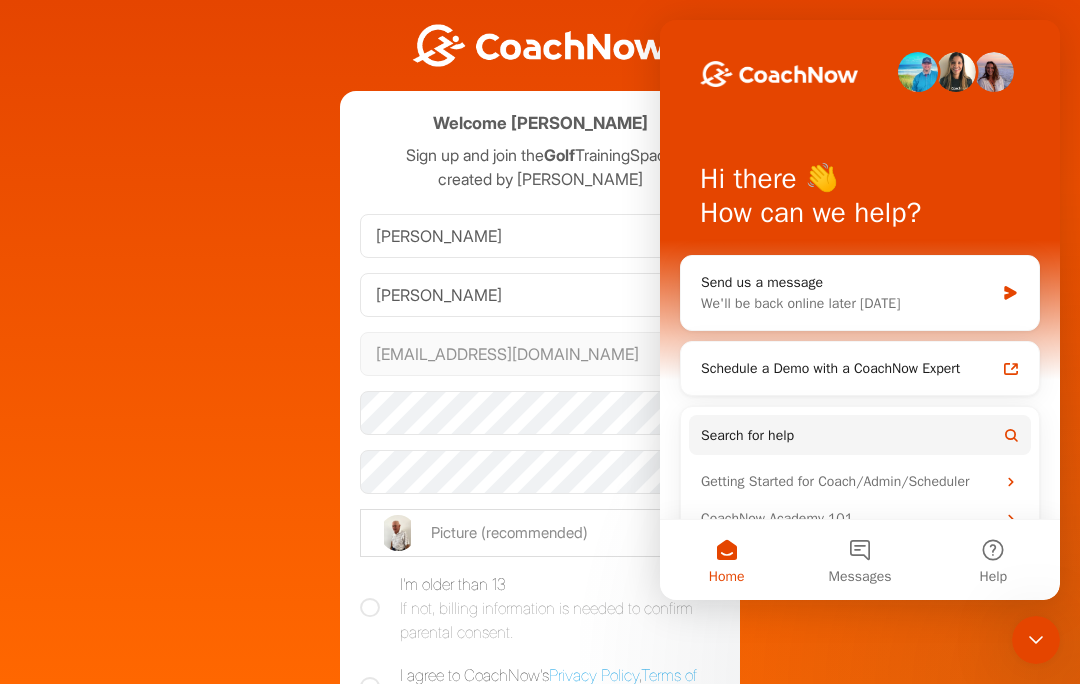 click 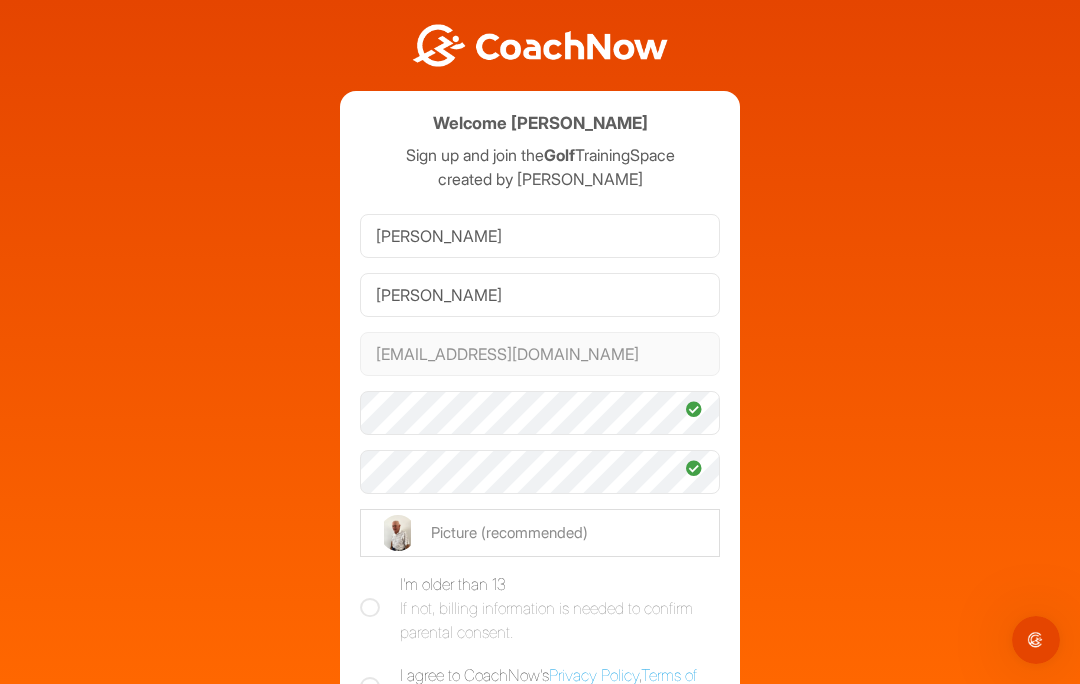 click at bounding box center [540, 533] 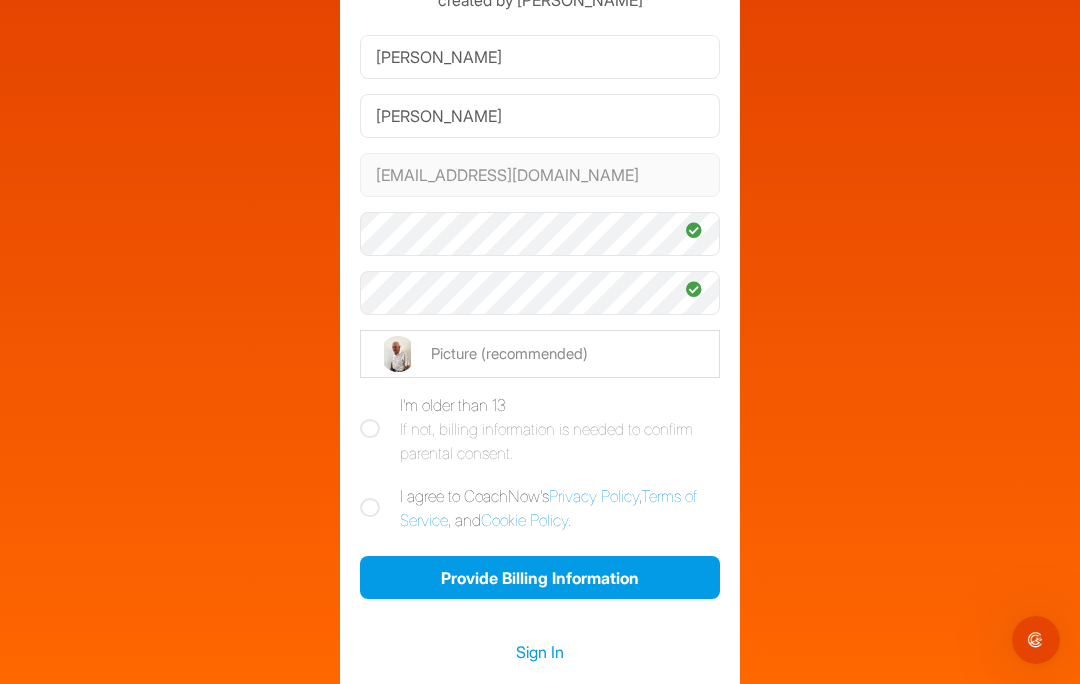 scroll, scrollTop: 206, scrollLeft: 0, axis: vertical 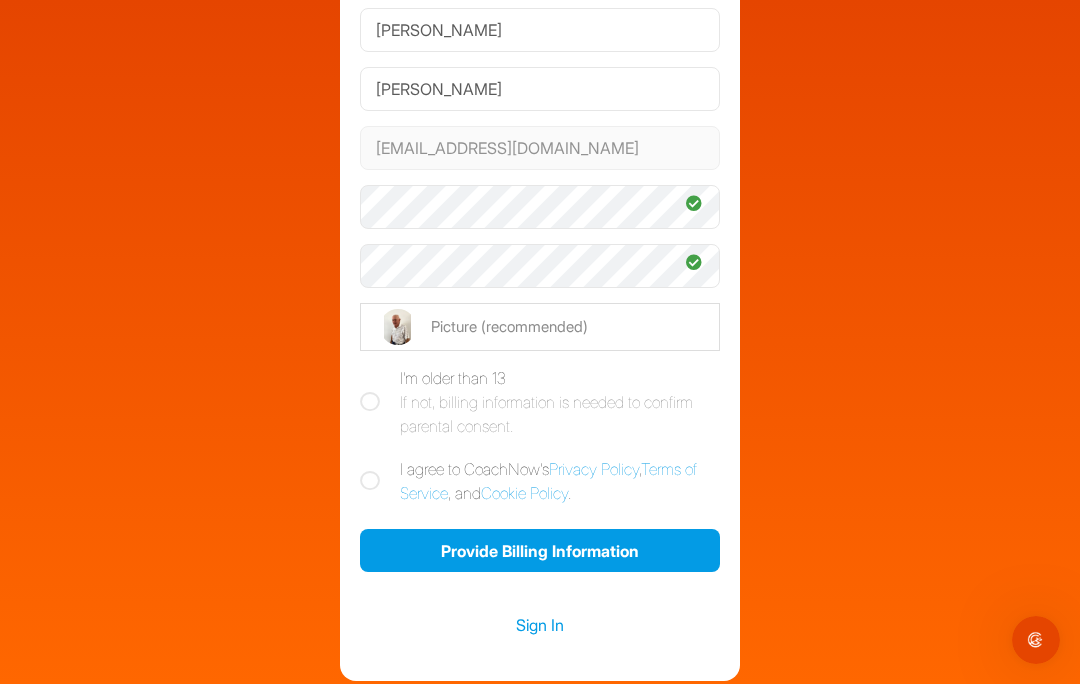 click at bounding box center [370, 402] 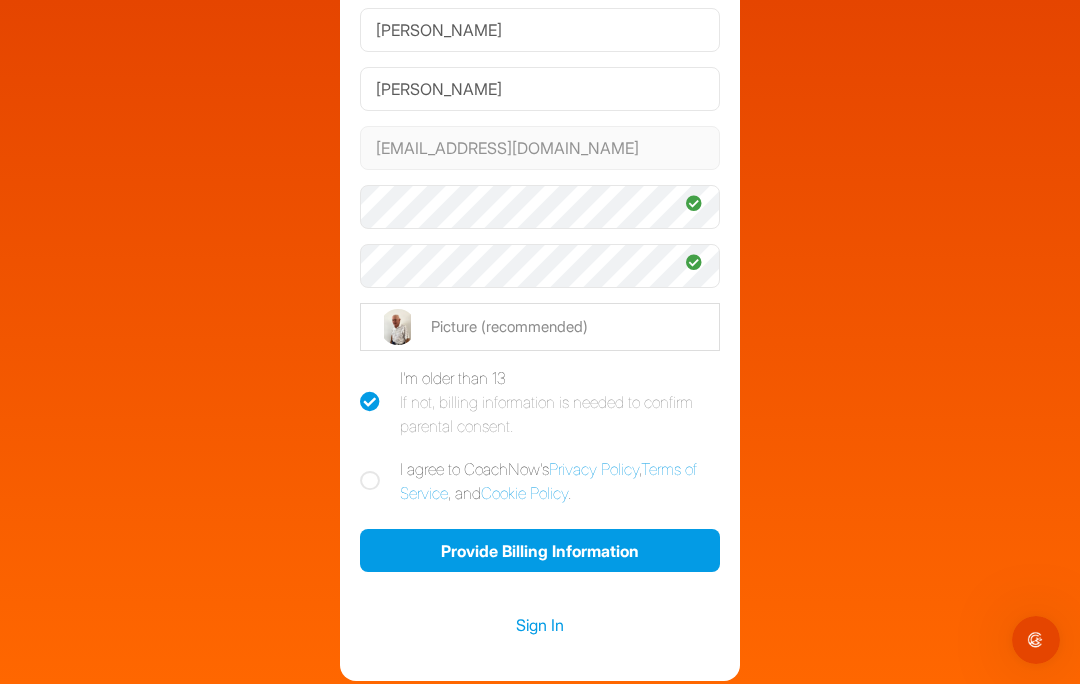 checkbox on "true" 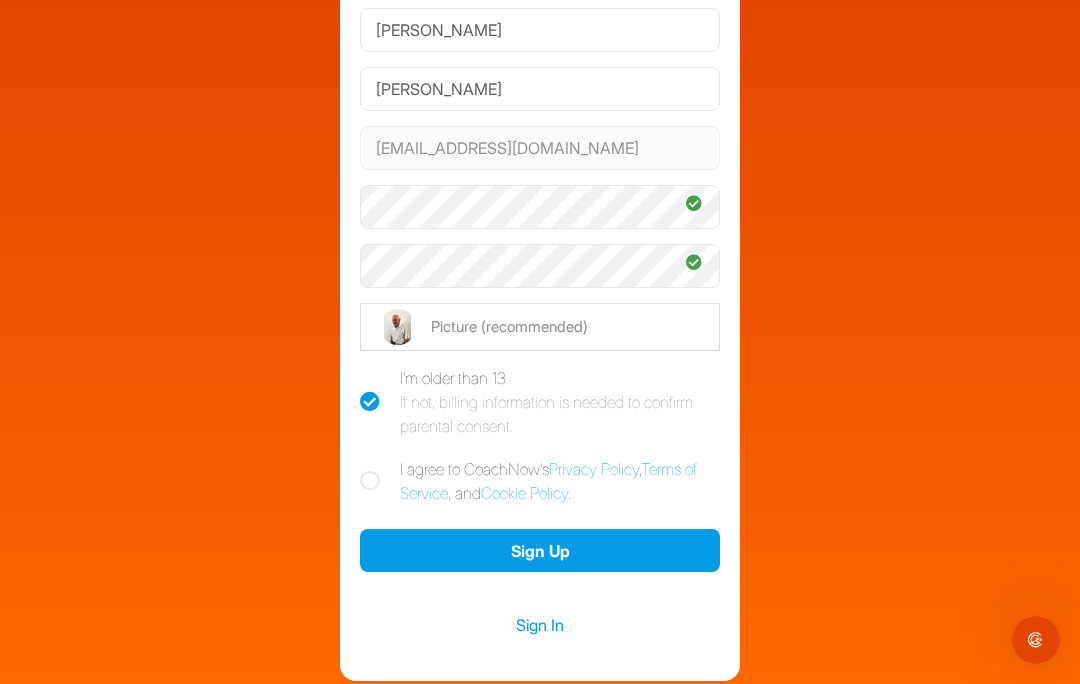 click at bounding box center [370, 481] 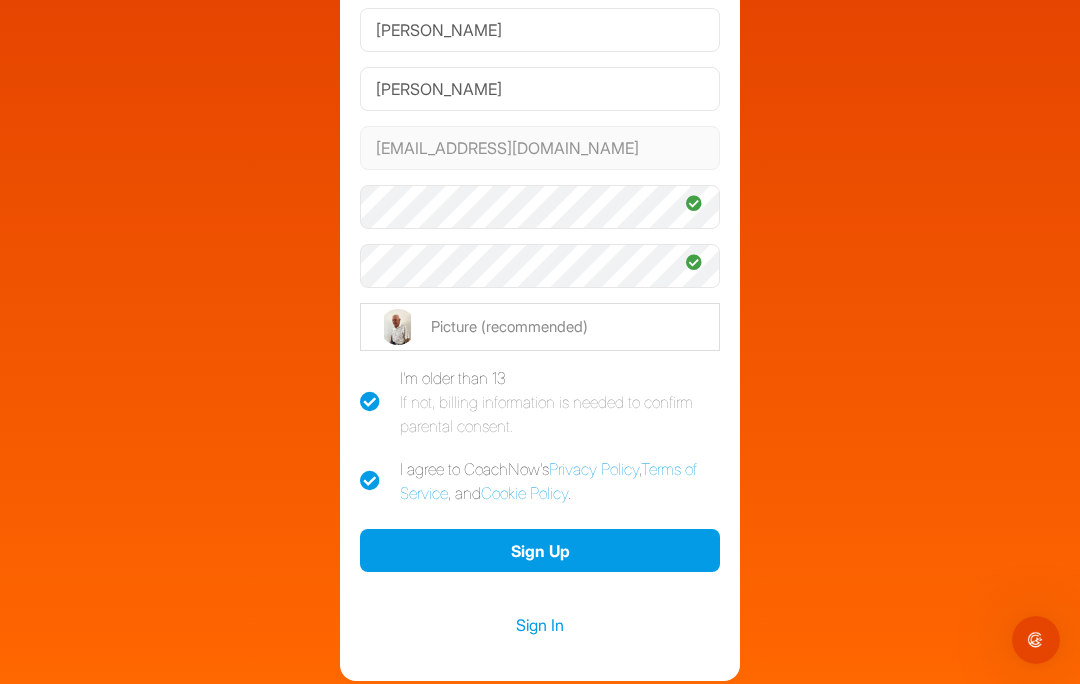 checkbox on "true" 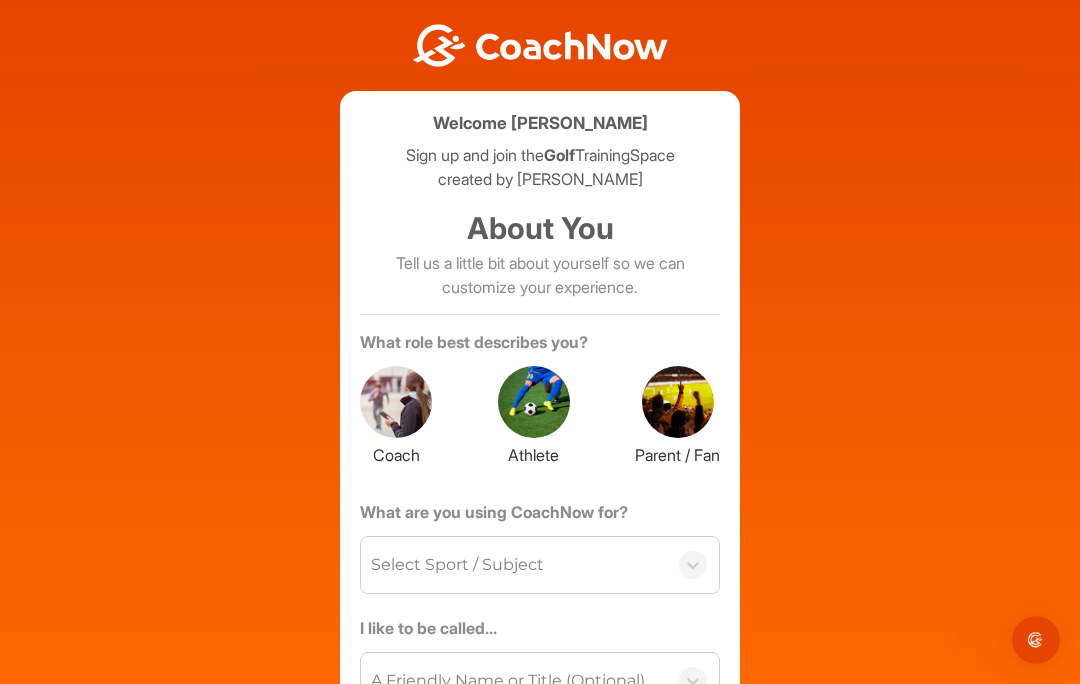scroll, scrollTop: 0, scrollLeft: 0, axis: both 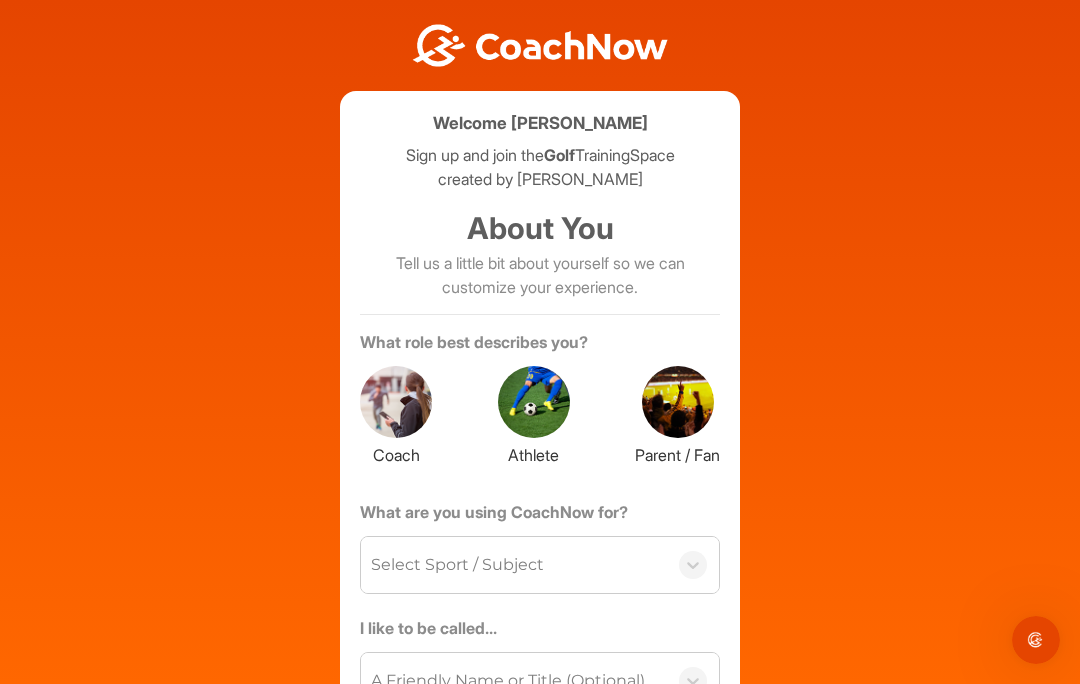 click at bounding box center [534, 402] 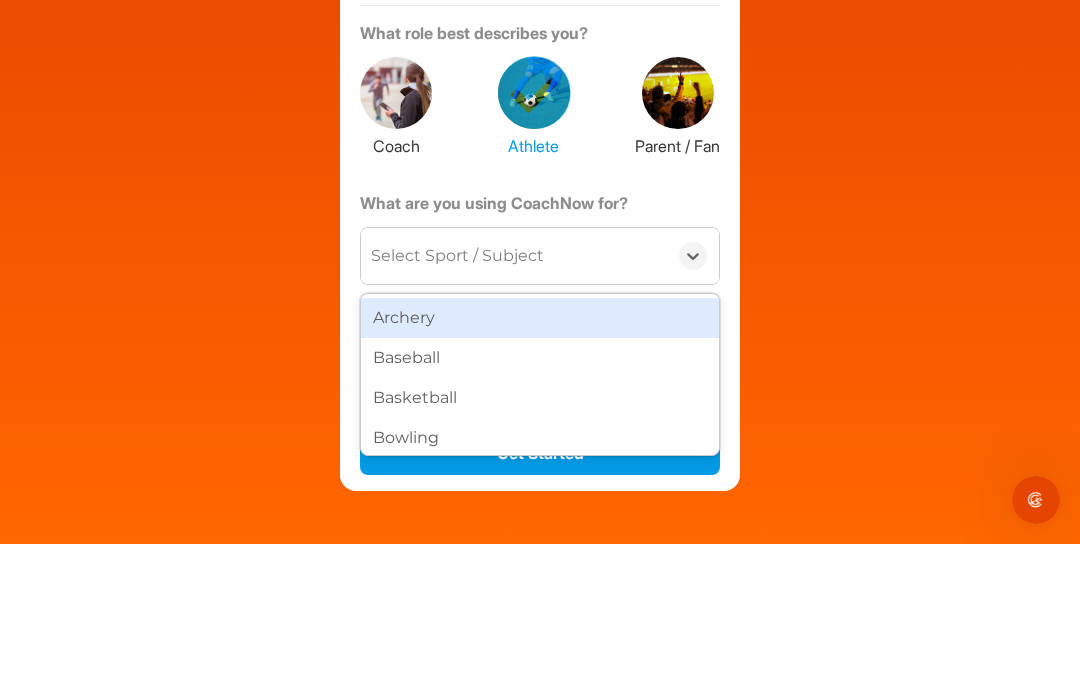 scroll, scrollTop: 169, scrollLeft: 0, axis: vertical 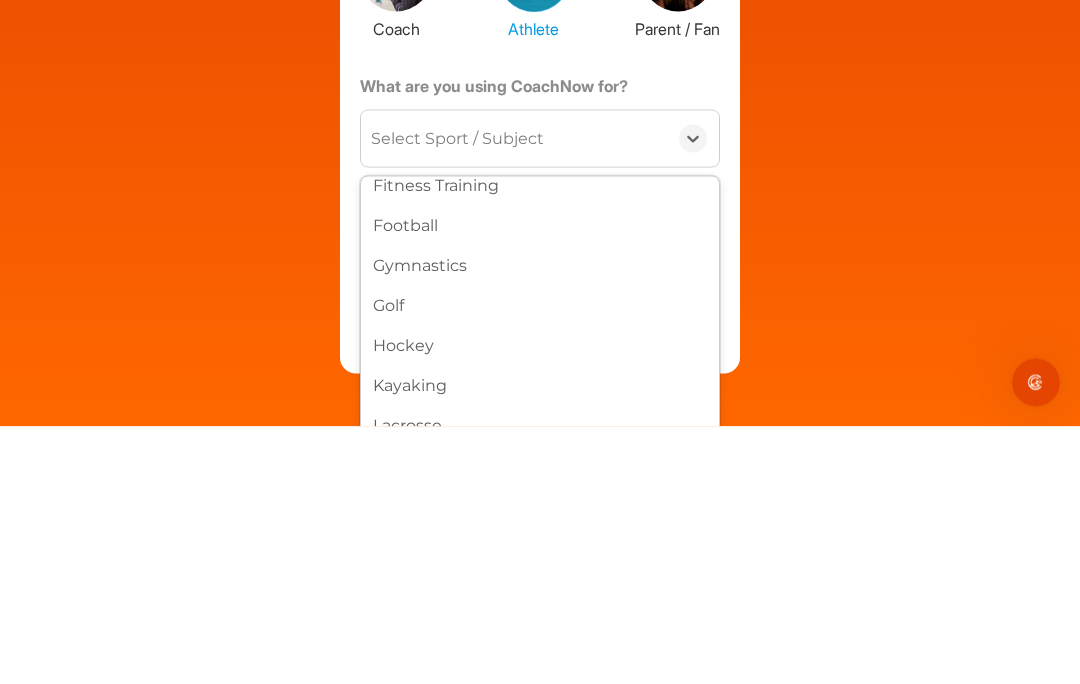 click on "Golf" at bounding box center (540, 563) 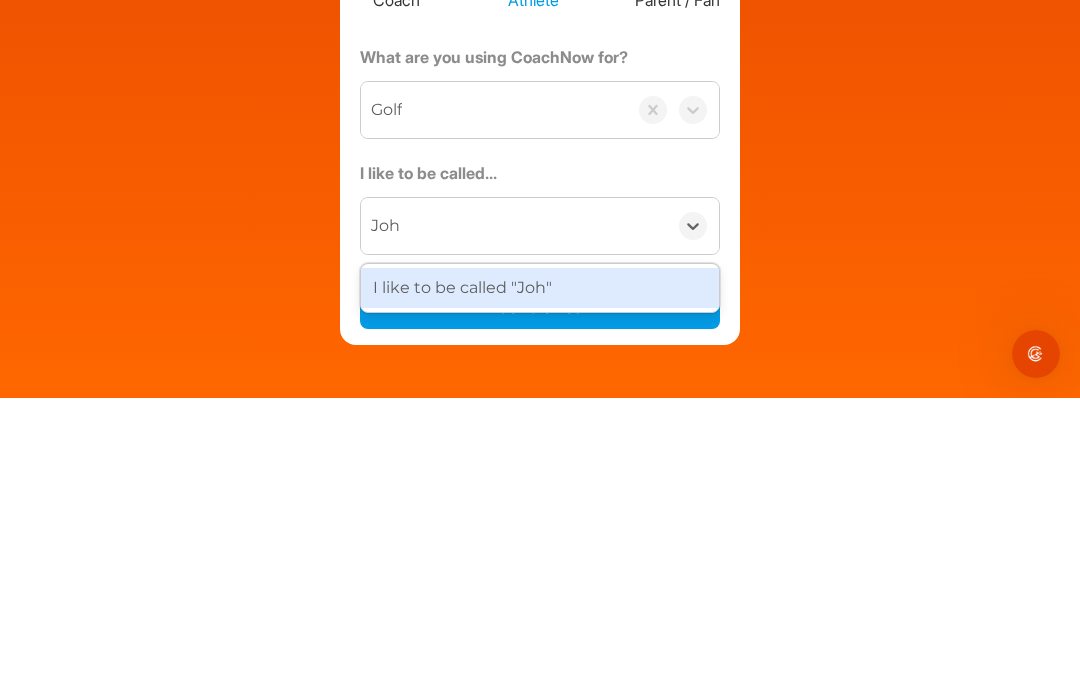 type on "John" 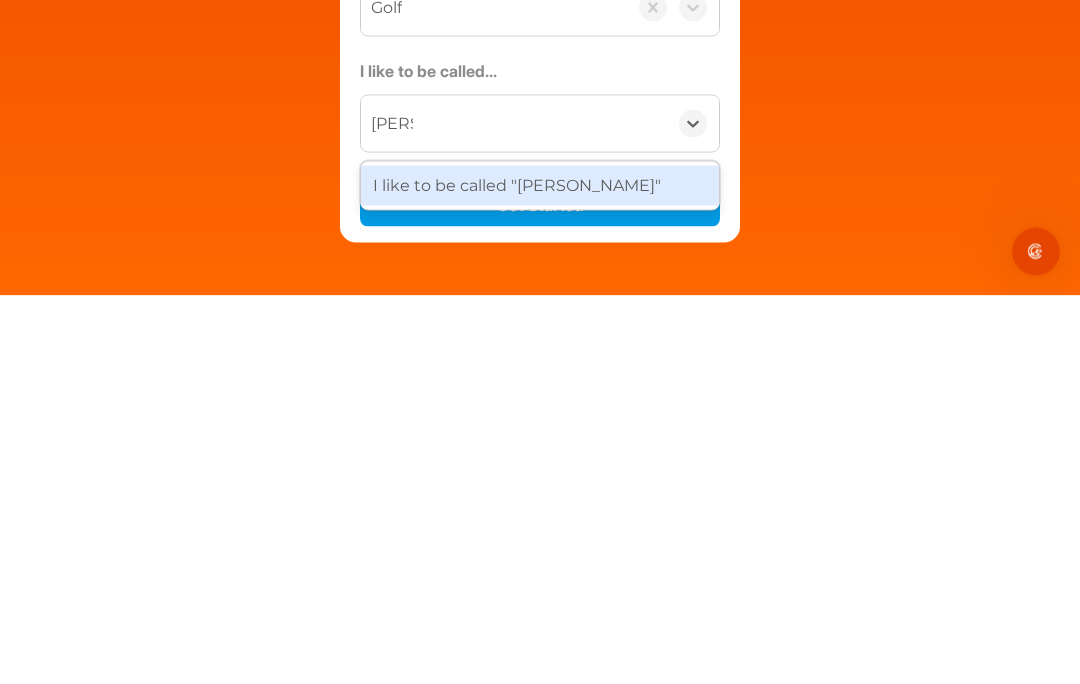 click on "I like to be called "John"" at bounding box center [540, 574] 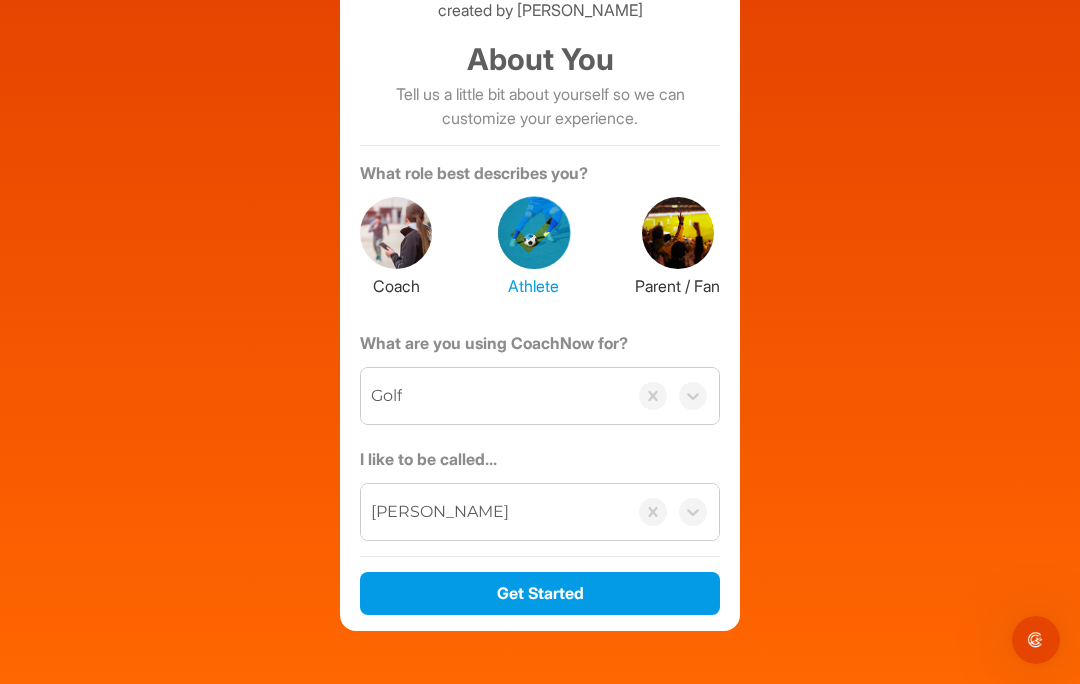 click on "Get Started" at bounding box center (540, 593) 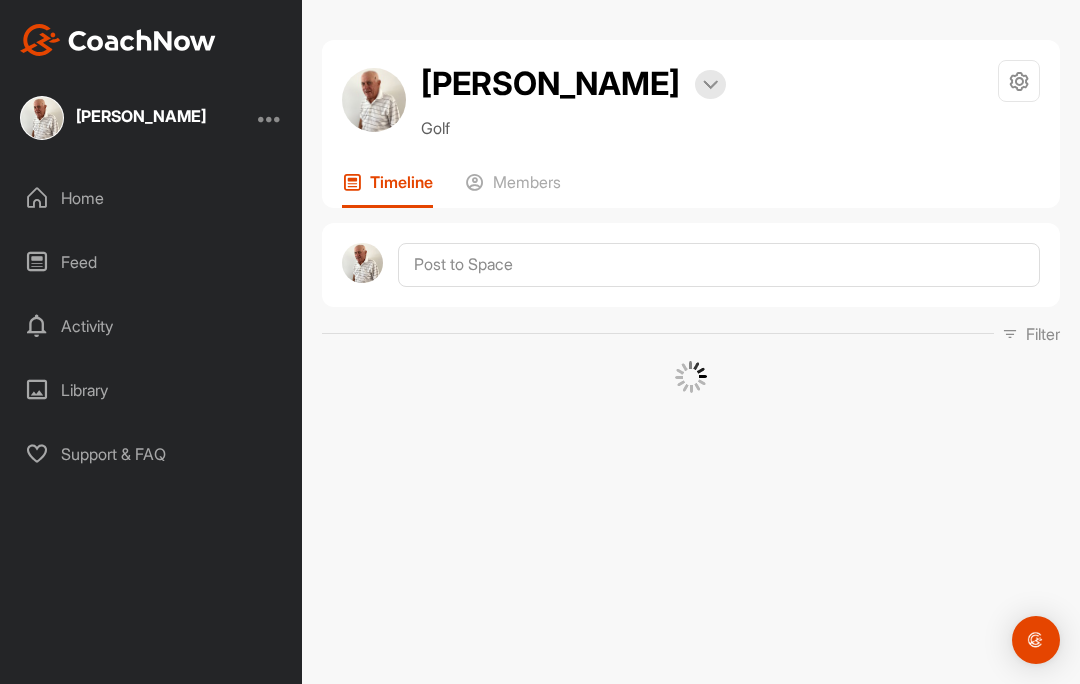 scroll, scrollTop: 0, scrollLeft: 0, axis: both 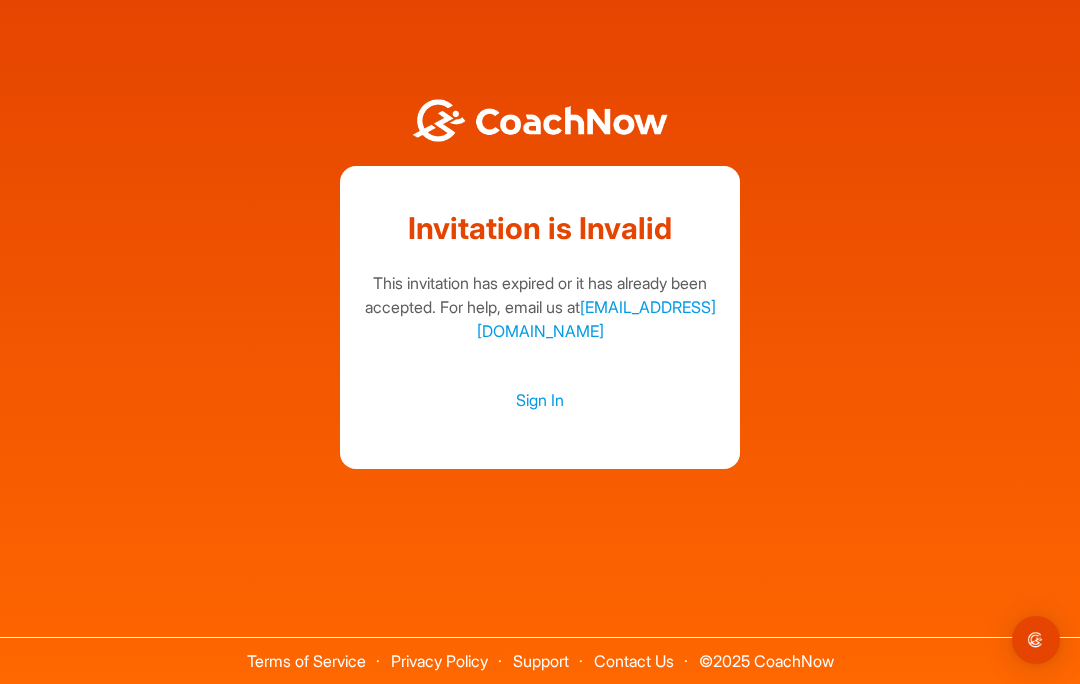 click on "Sign In" at bounding box center (540, 400) 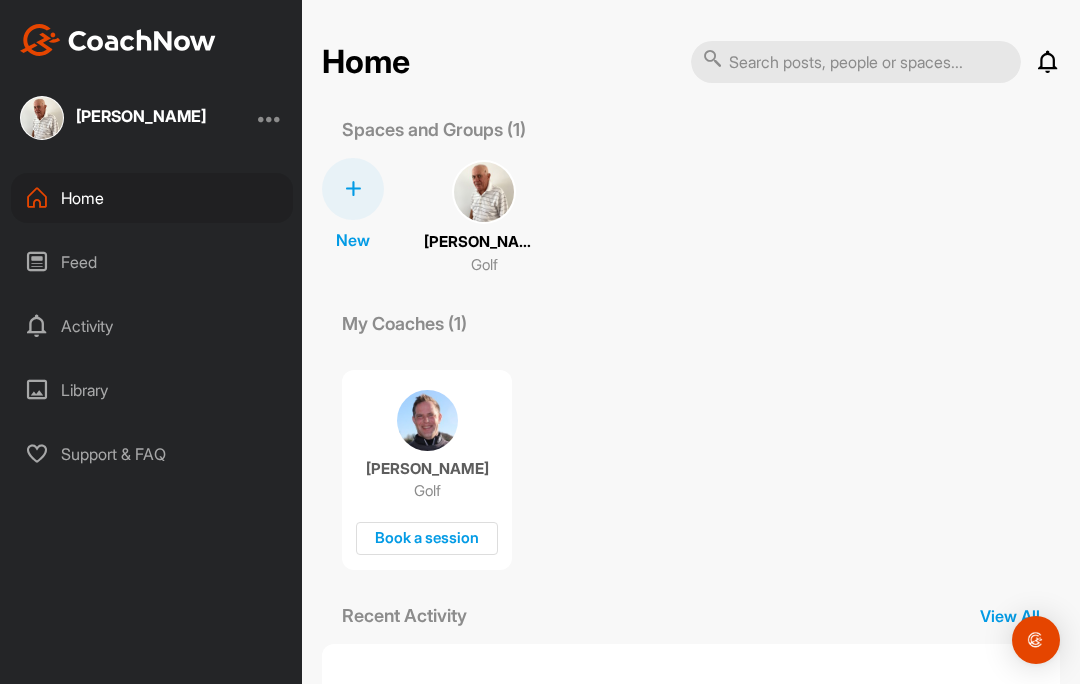 click on "Home" at bounding box center [152, 198] 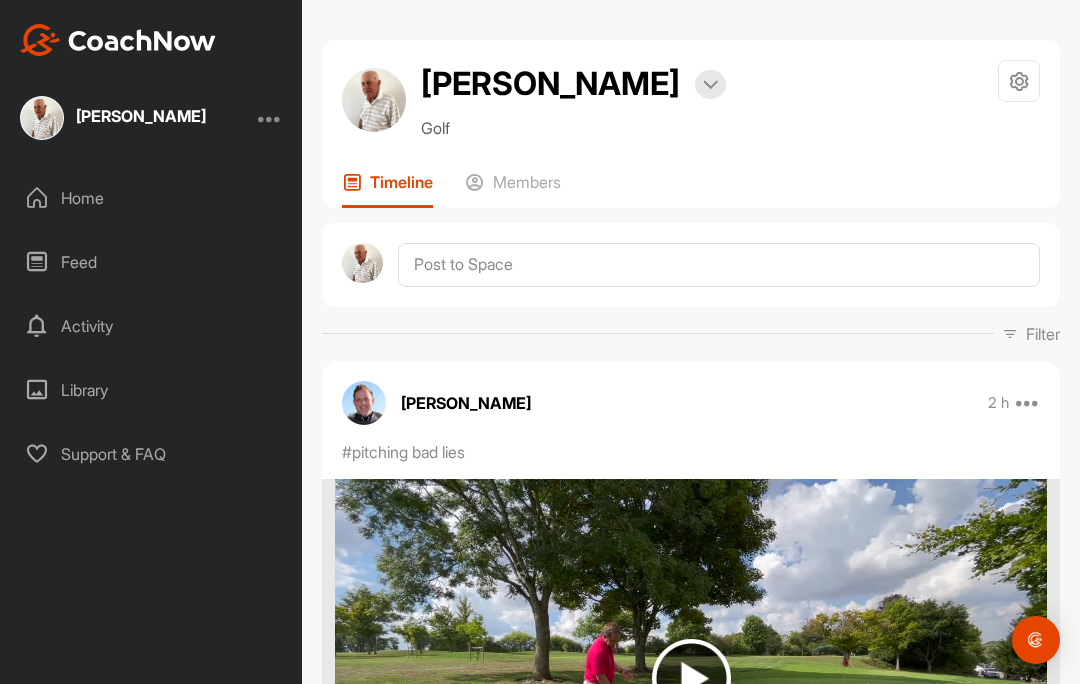 click at bounding box center (270, 118) 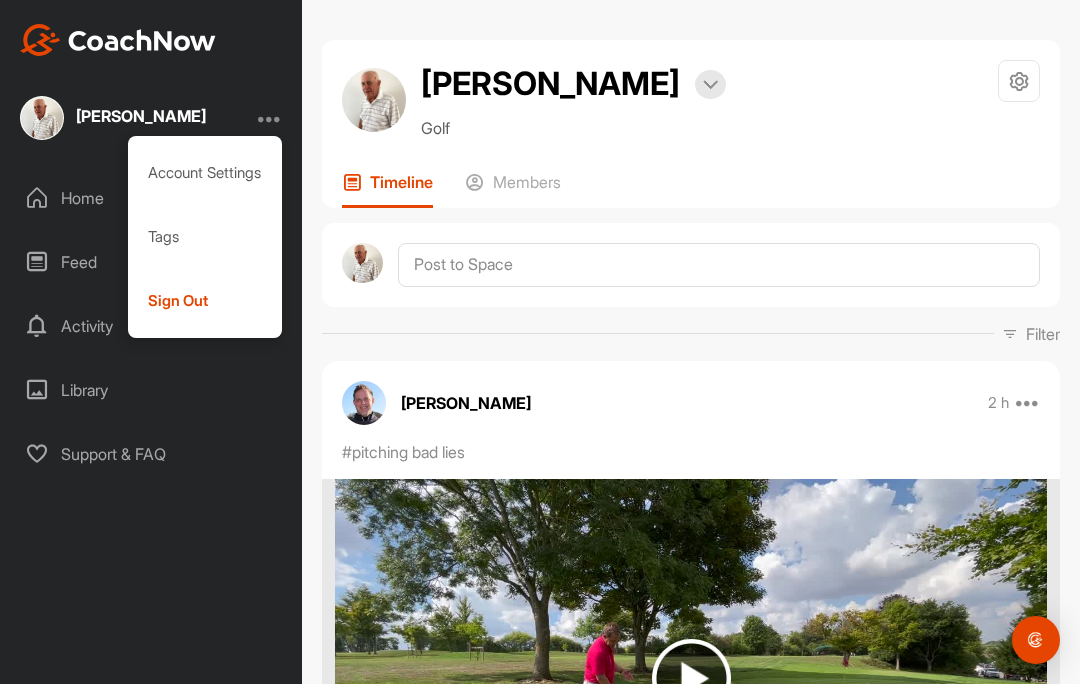 click on "John Clarkson Account Settings Tags Sign Out Home Feed Activity Library Support & FAQ" at bounding box center [151, 342] 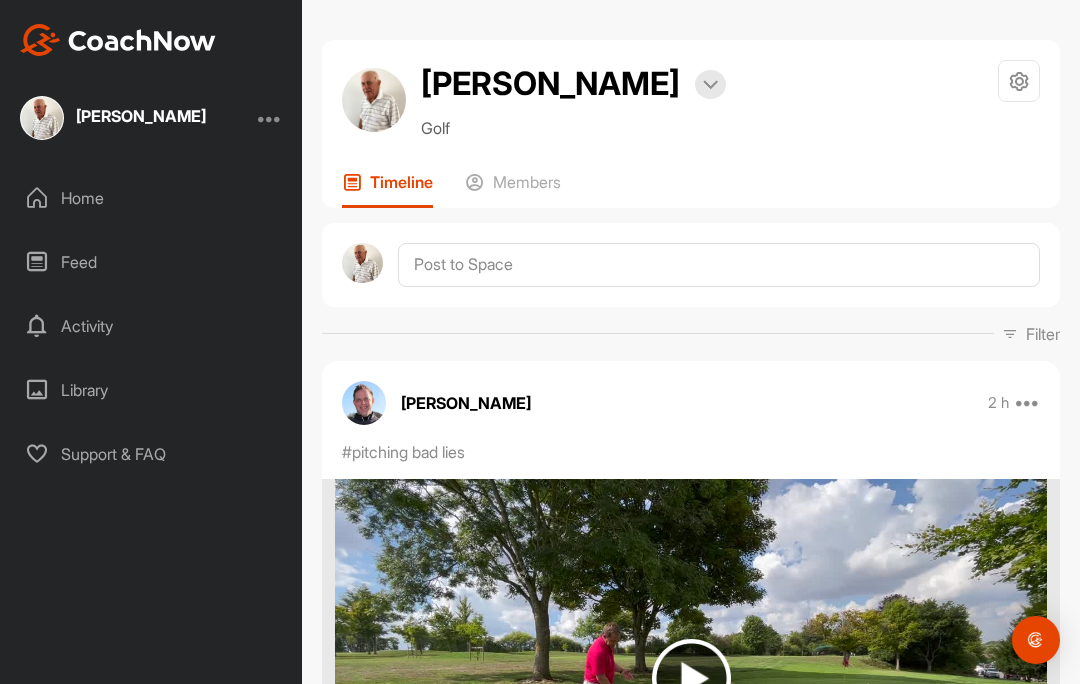 click on "Home" at bounding box center [152, 198] 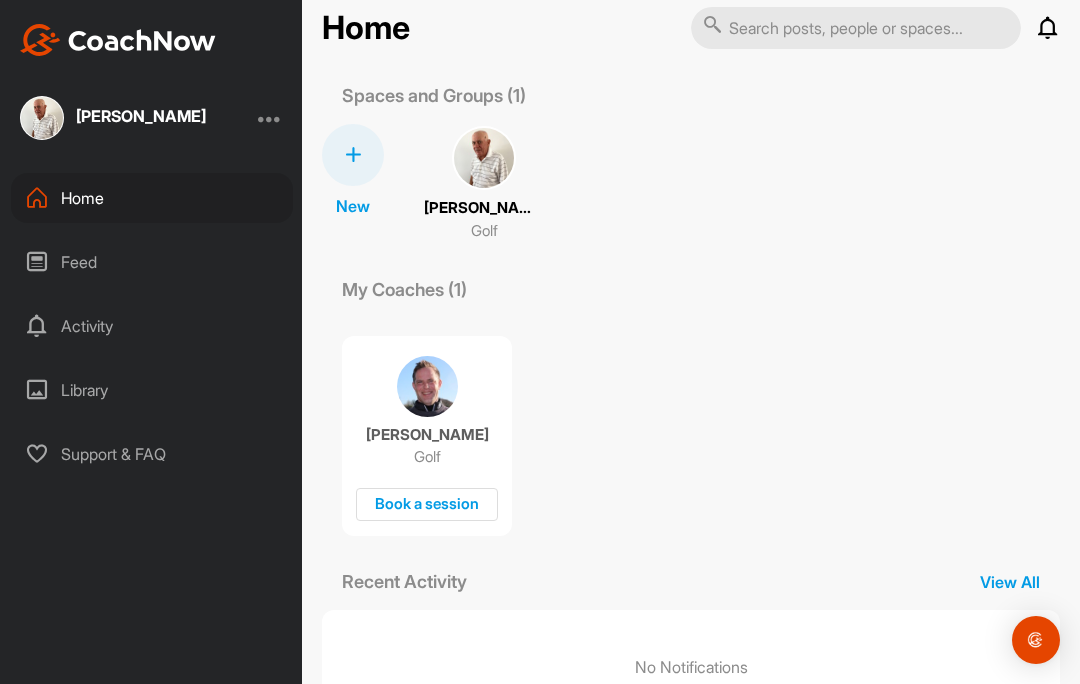 scroll, scrollTop: 33, scrollLeft: 0, axis: vertical 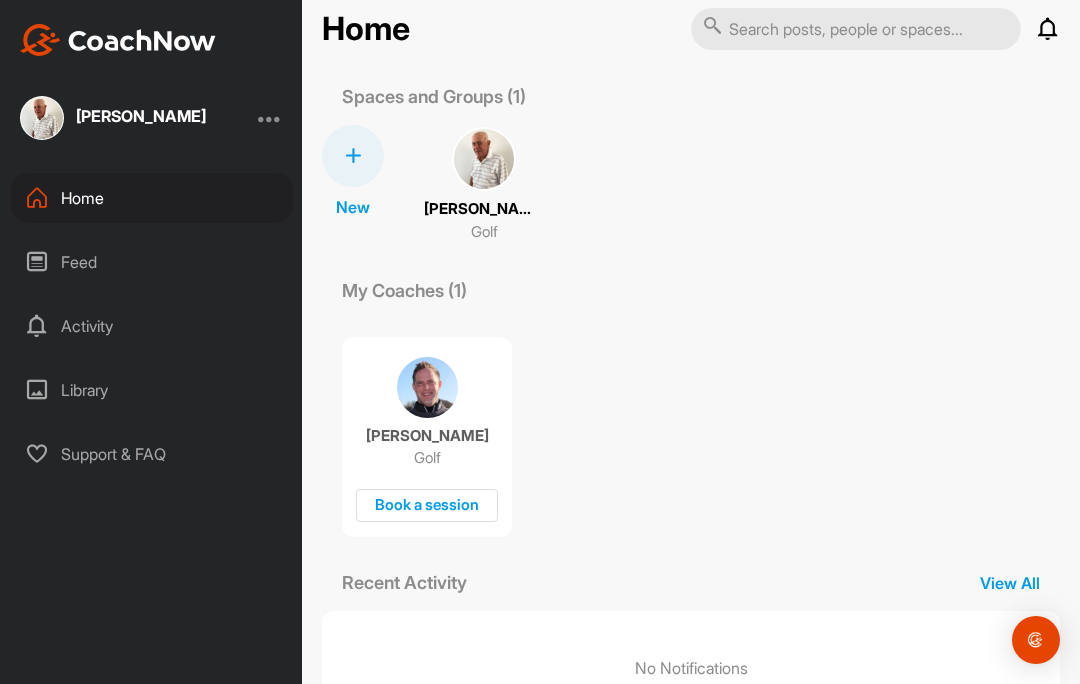 click at bounding box center (270, 118) 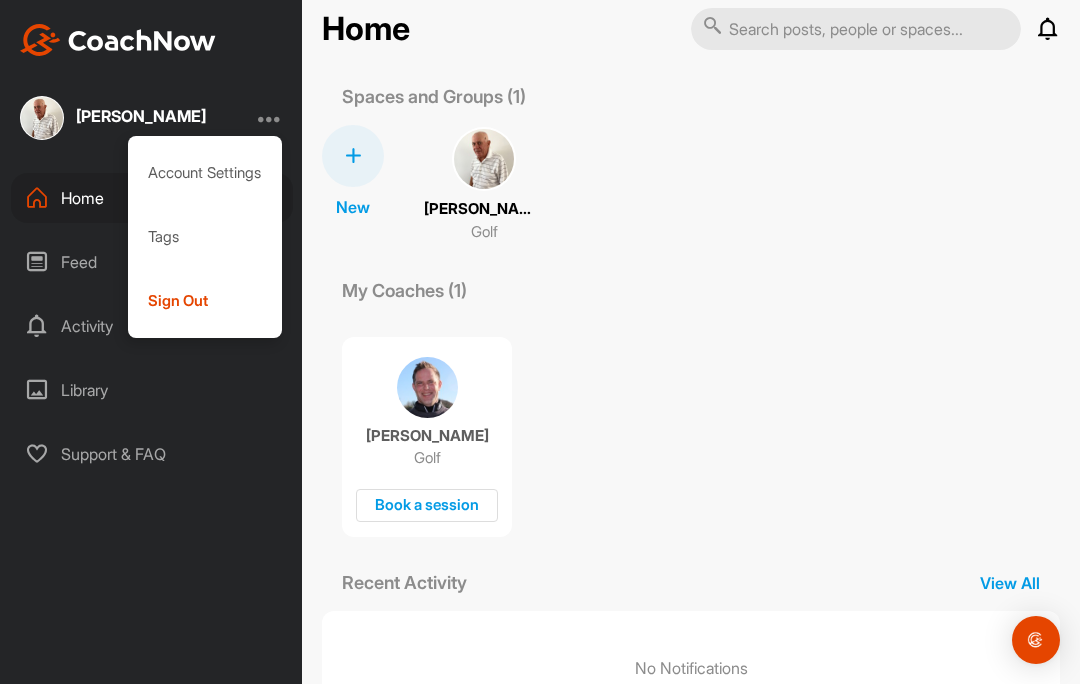 click on "Sign Out" at bounding box center [205, 301] 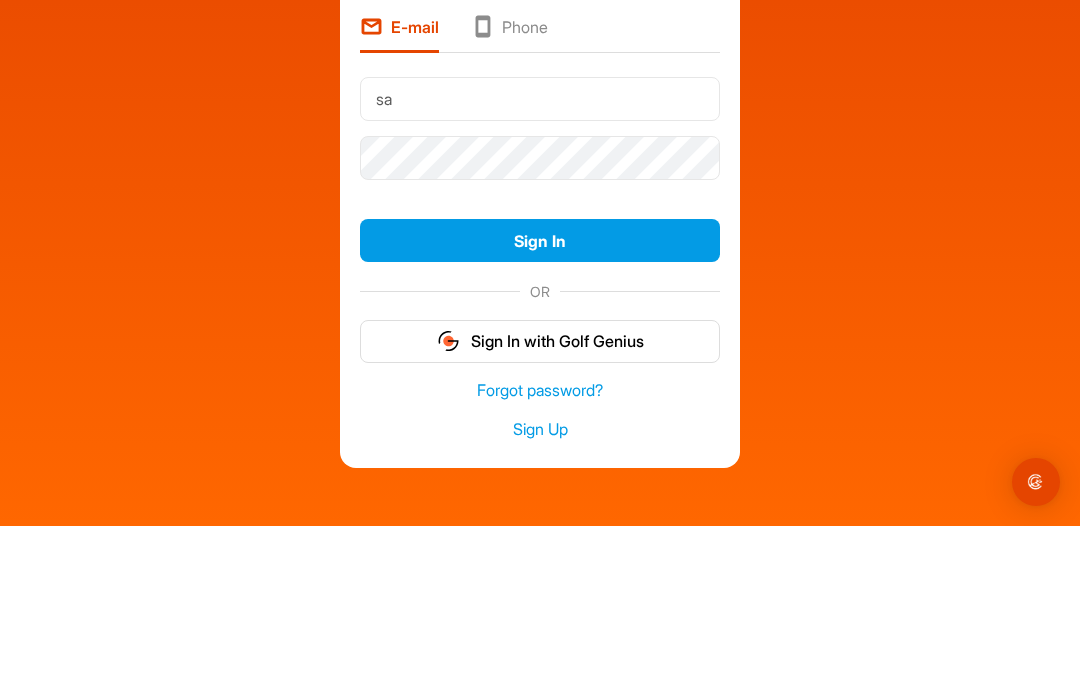 type on "s" 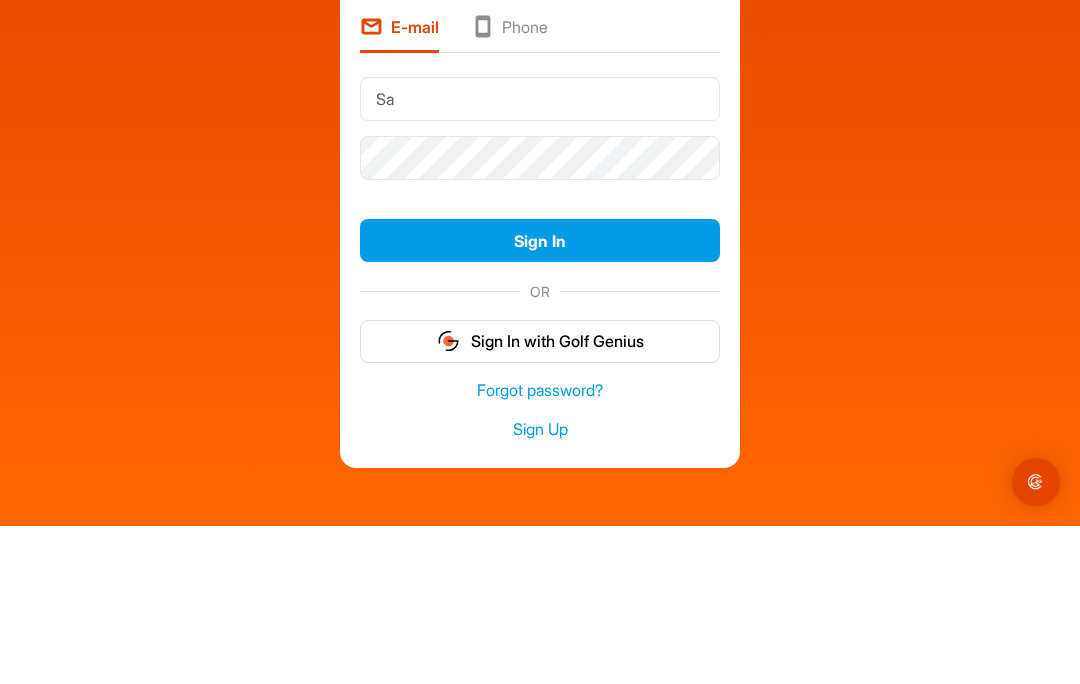 type on "S" 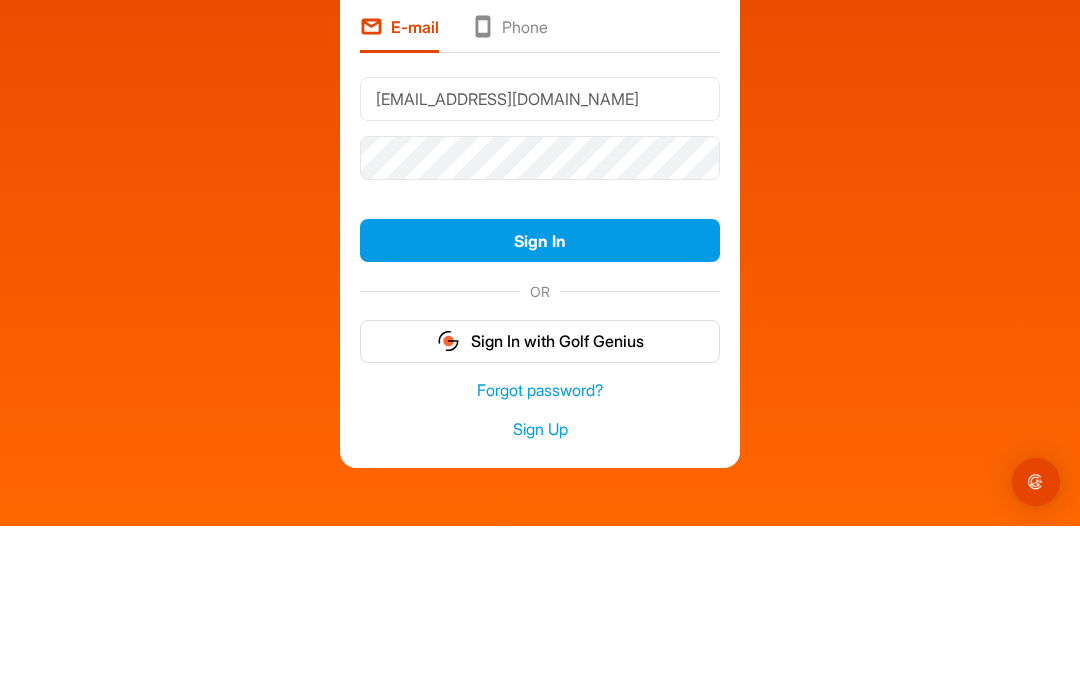 type on "rj.clarkson52@gmail.com" 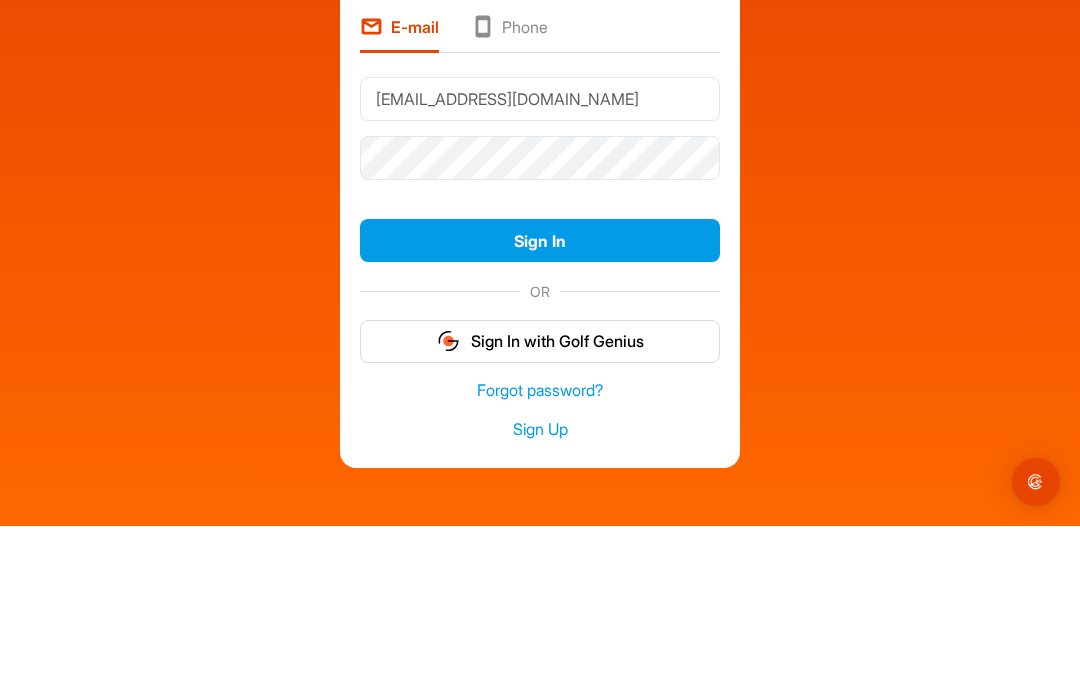 click on "Sign In" at bounding box center [540, 398] 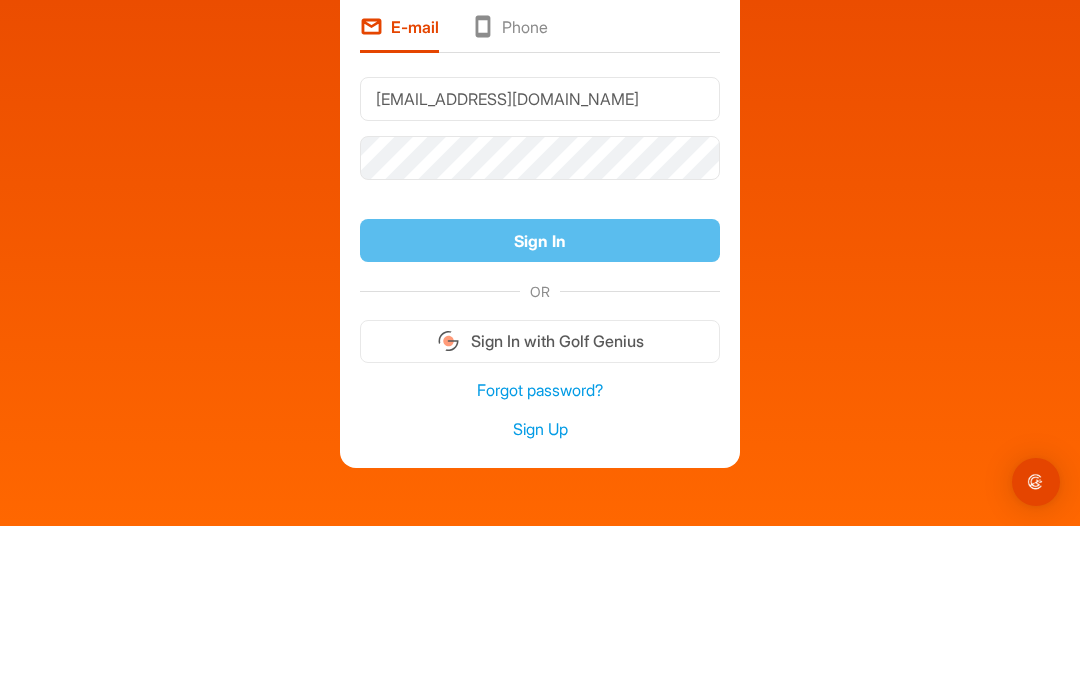 scroll, scrollTop: 87, scrollLeft: 0, axis: vertical 